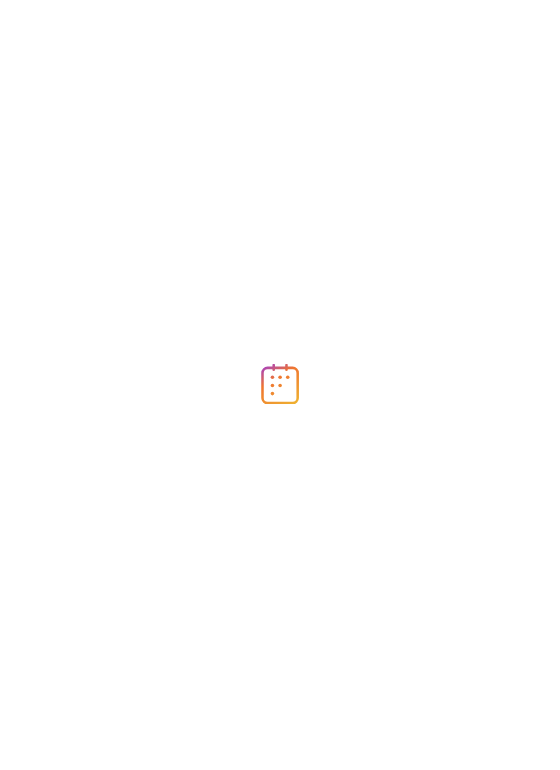scroll, scrollTop: 0, scrollLeft: 0, axis: both 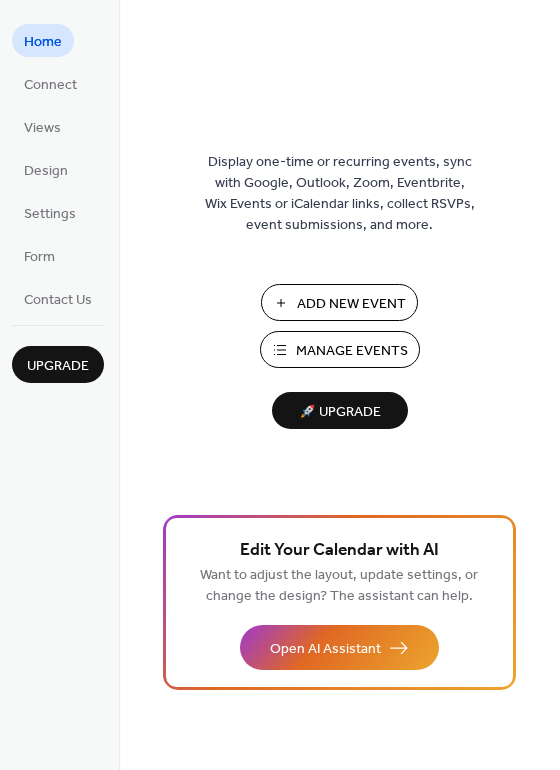 click on "Manage Events" at bounding box center [352, 351] 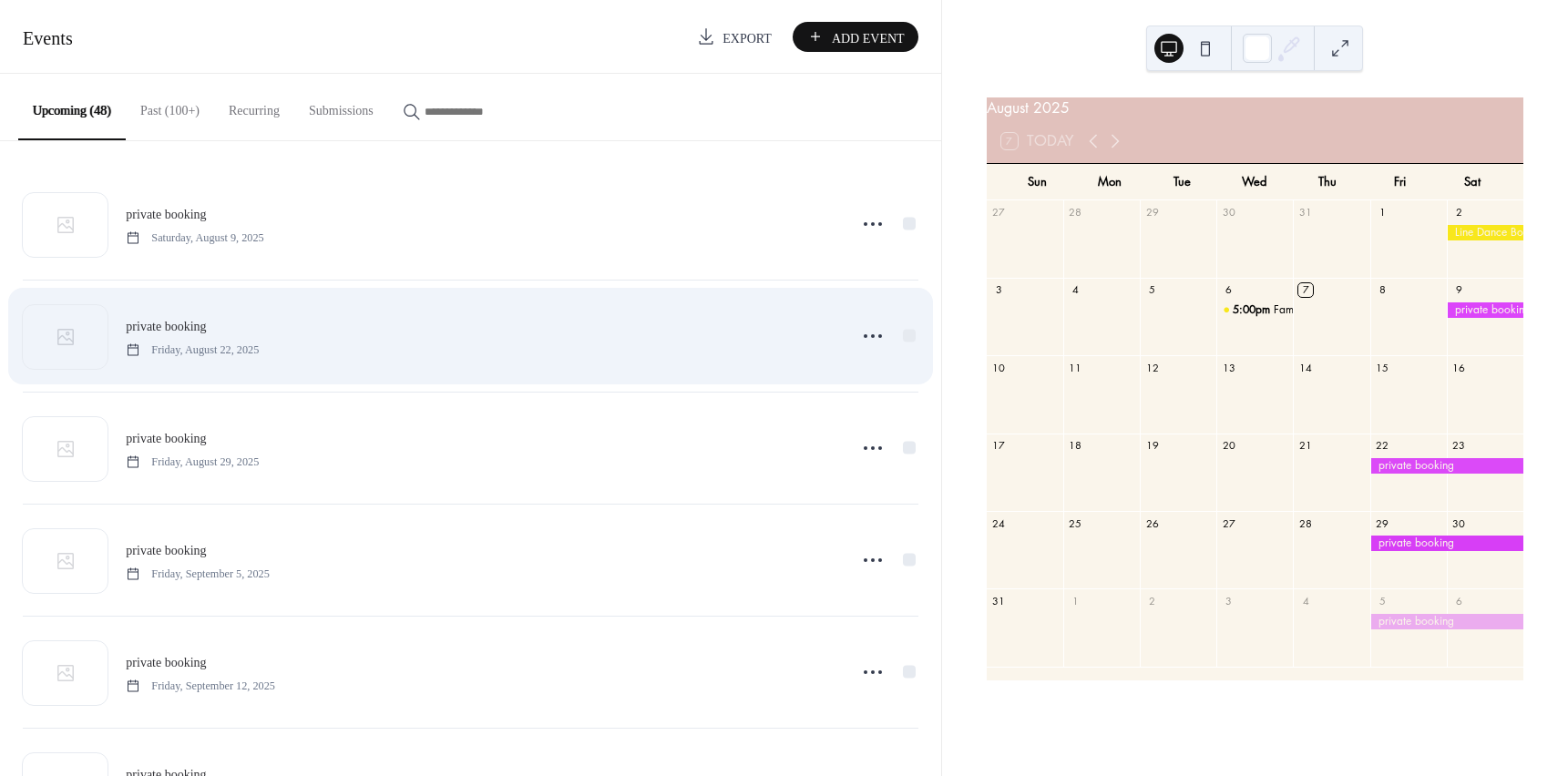scroll, scrollTop: 0, scrollLeft: 0, axis: both 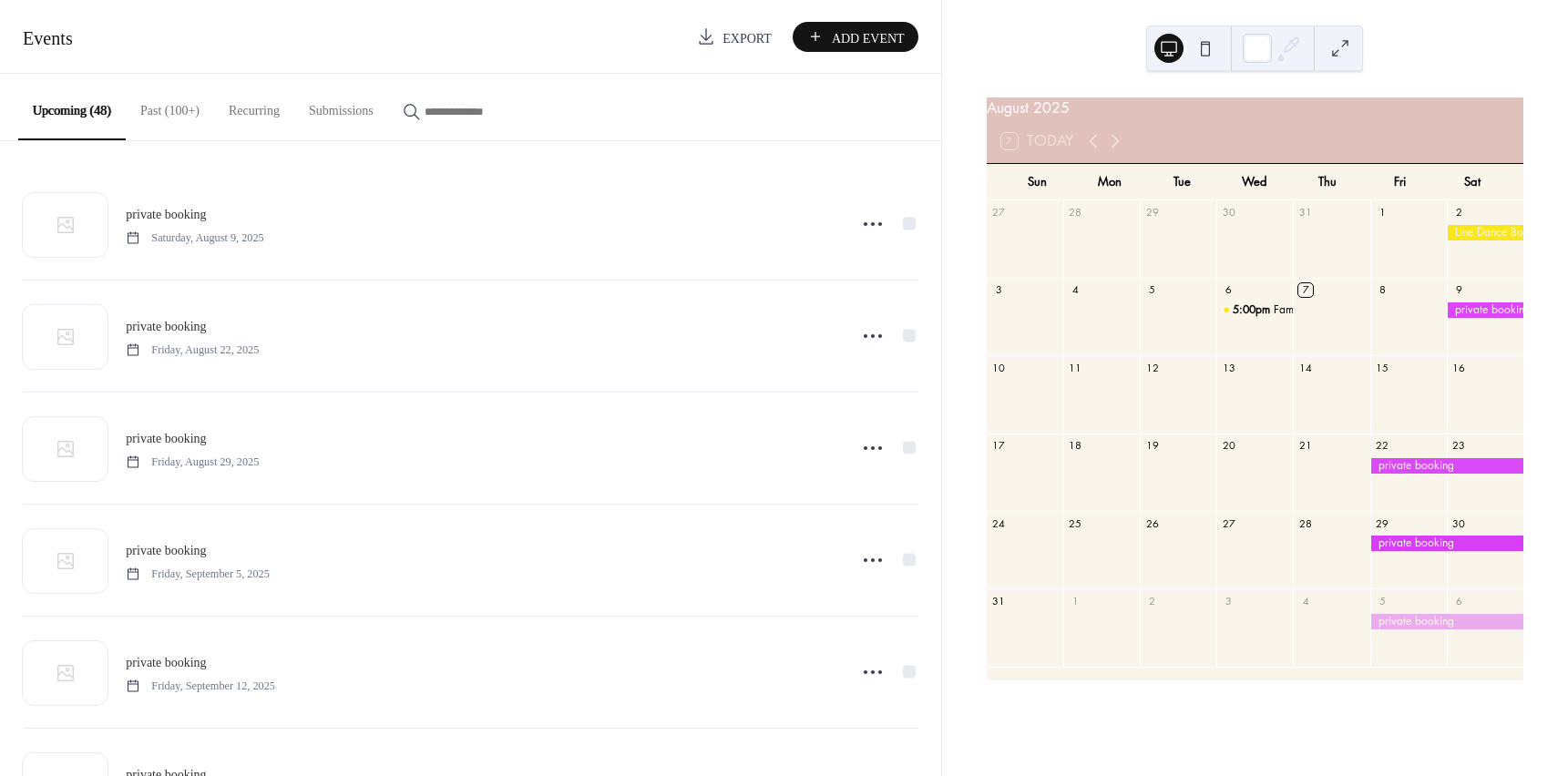 click on "Add Event" at bounding box center [856, 36] 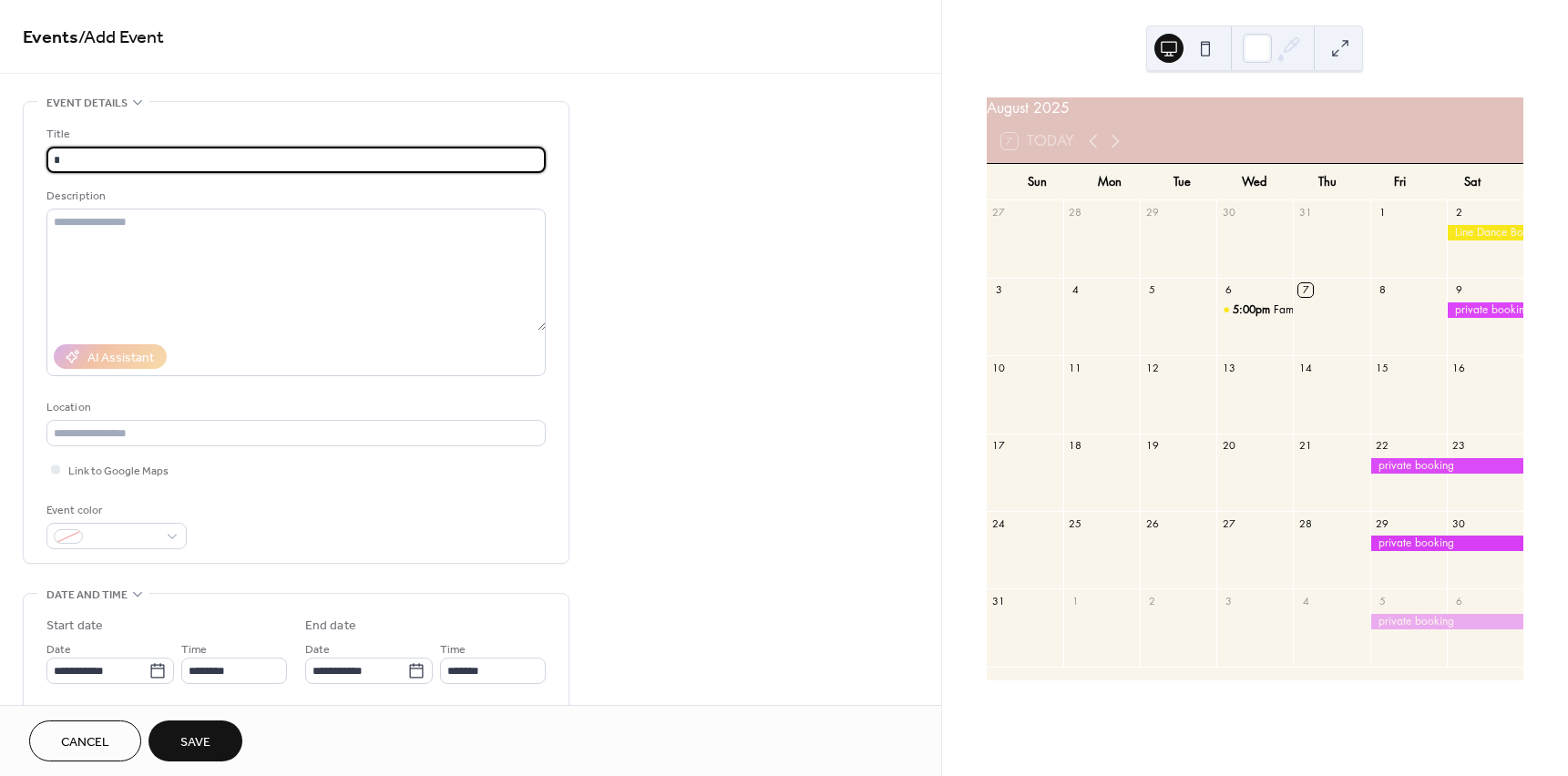 type on "**********" 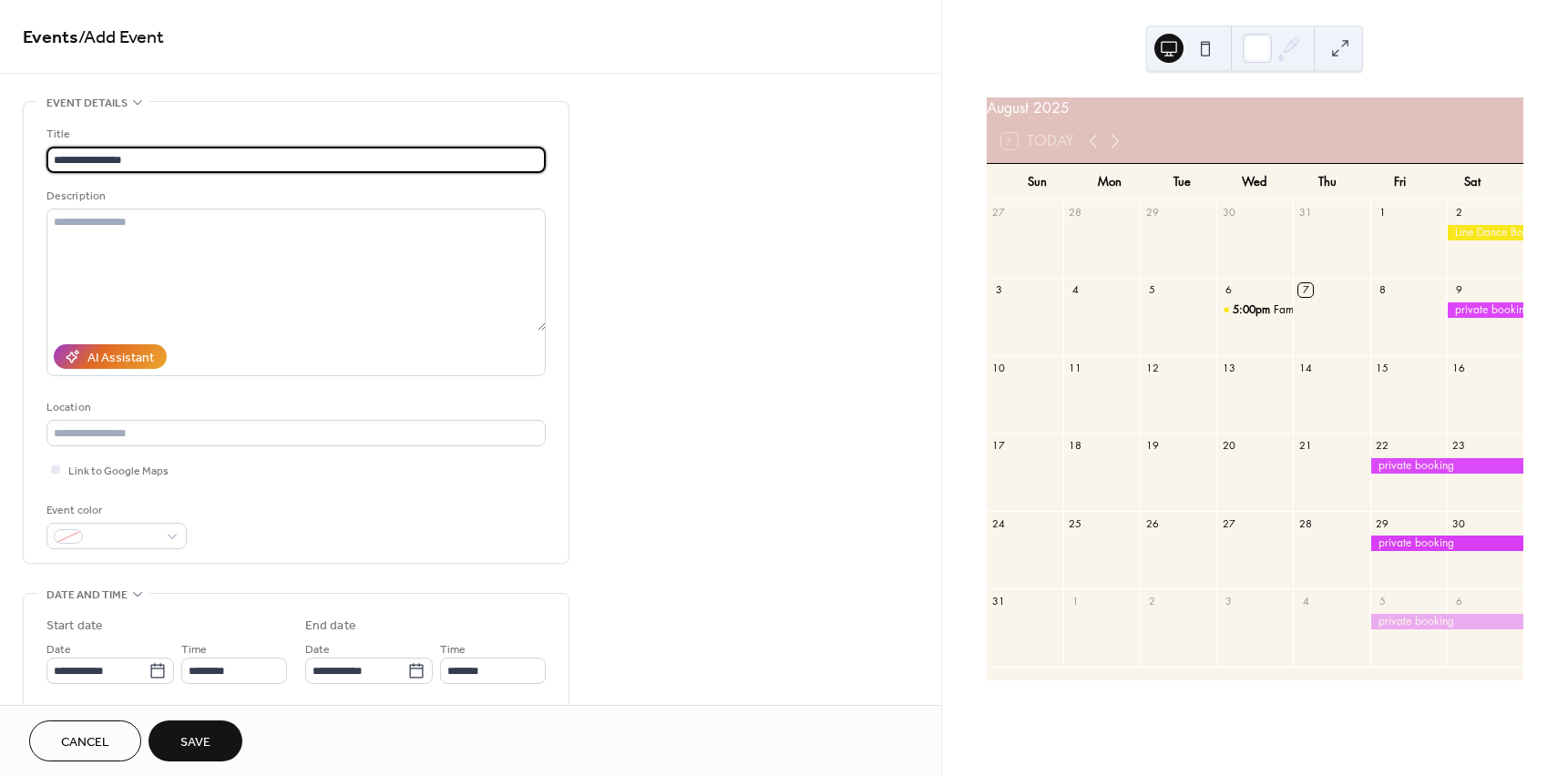click on "**********" at bounding box center (470, 656) 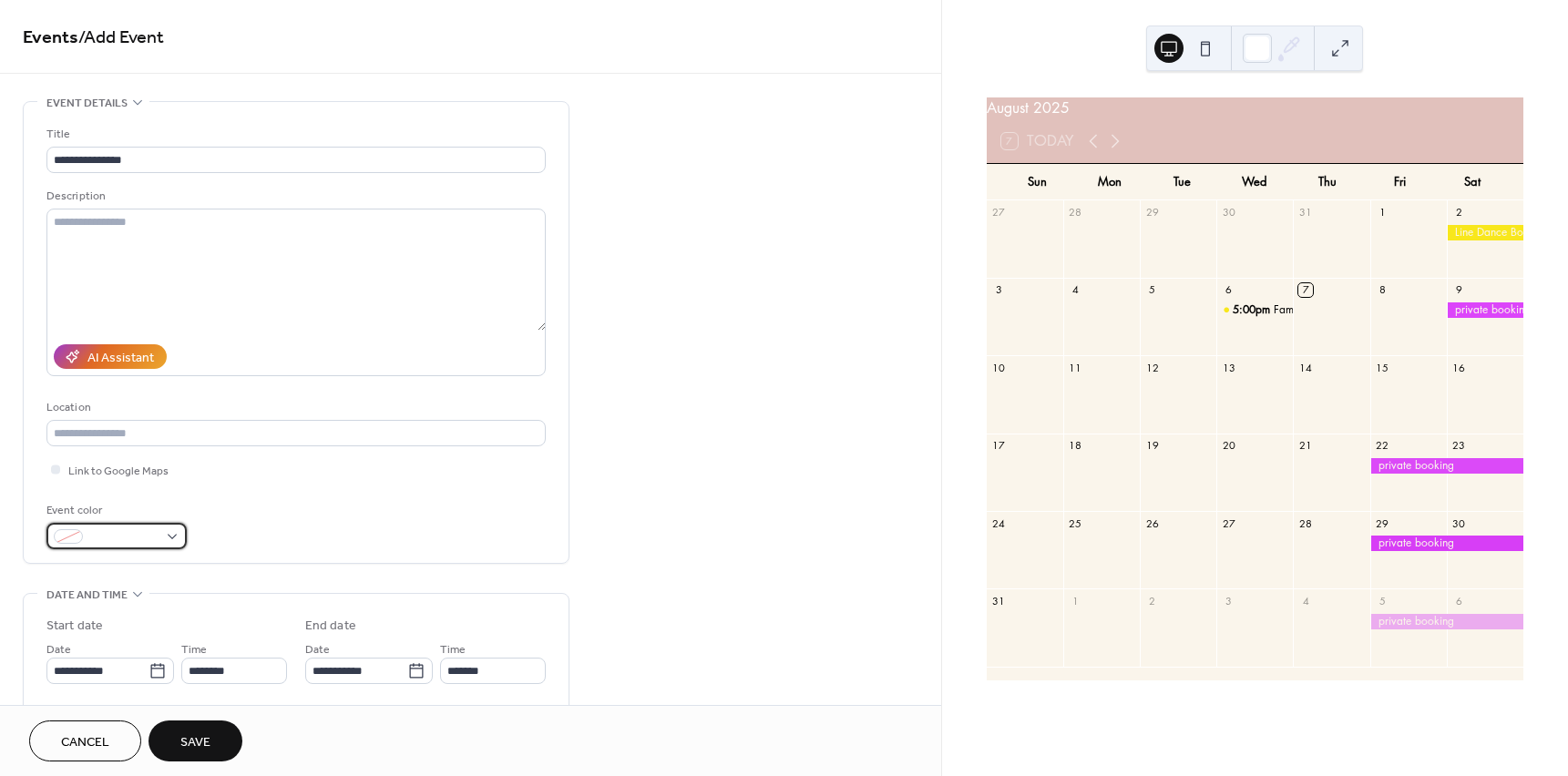 click at bounding box center (117, 536) 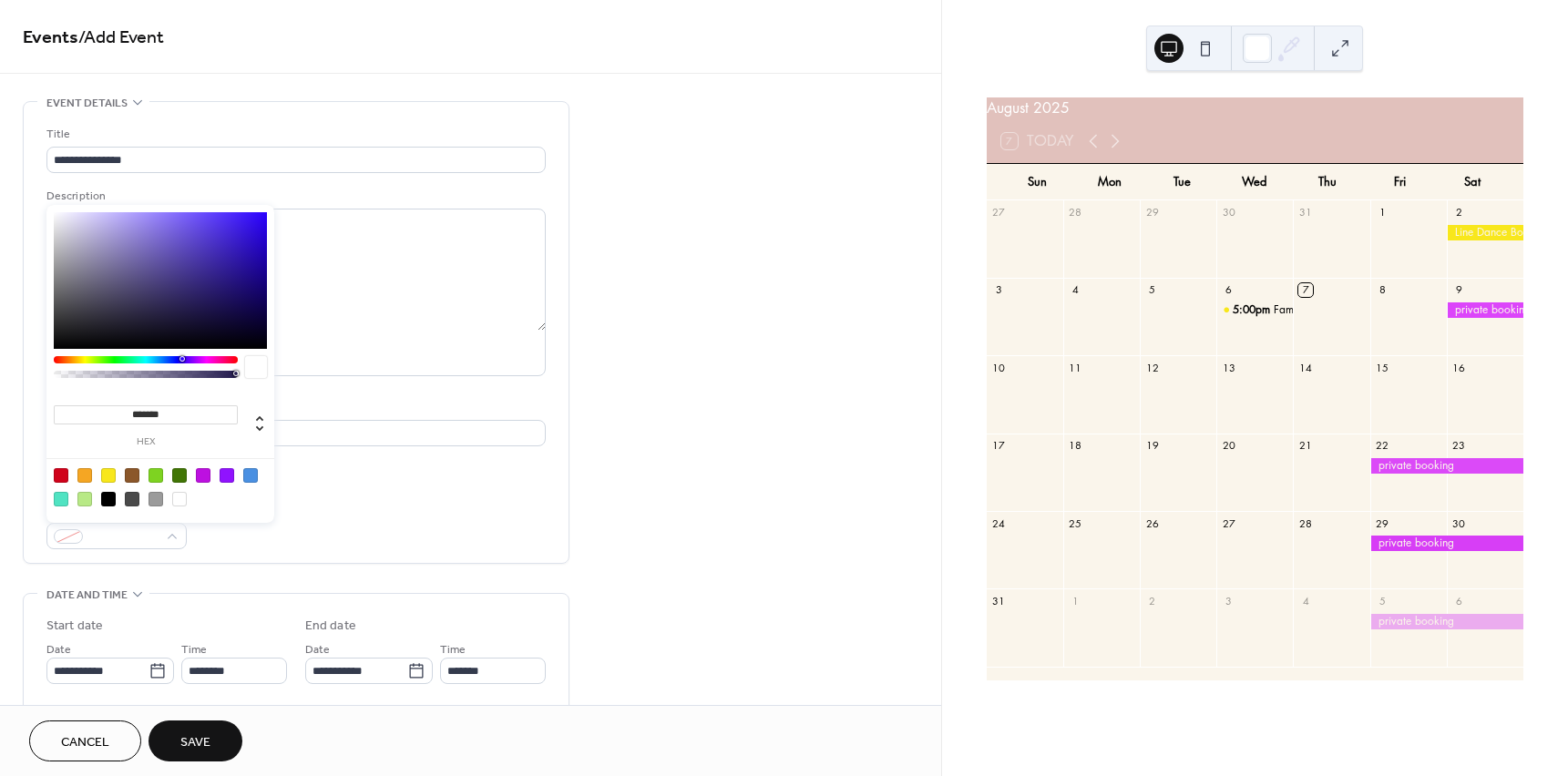 click at bounding box center (203, 475) 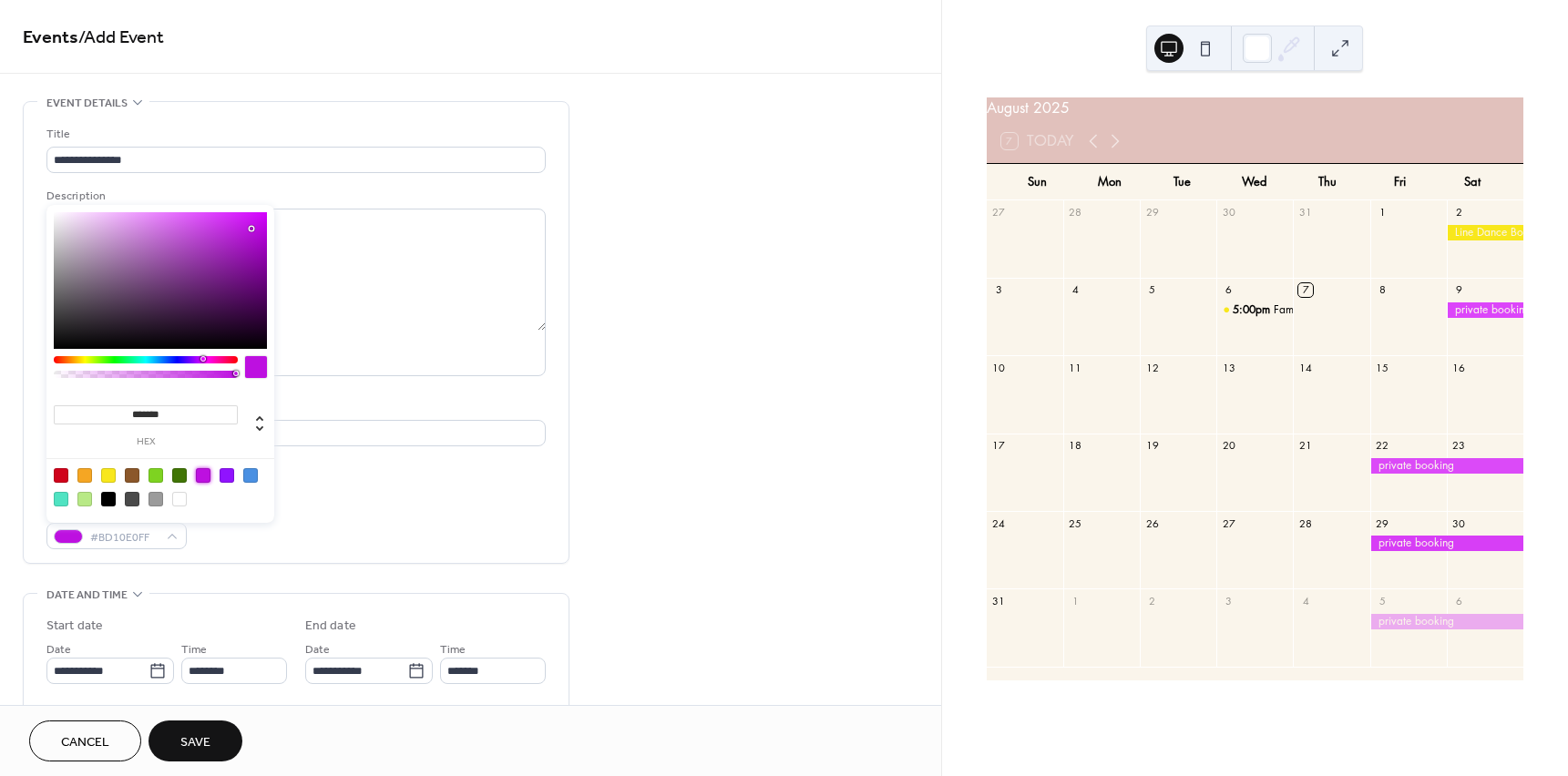 type on "*******" 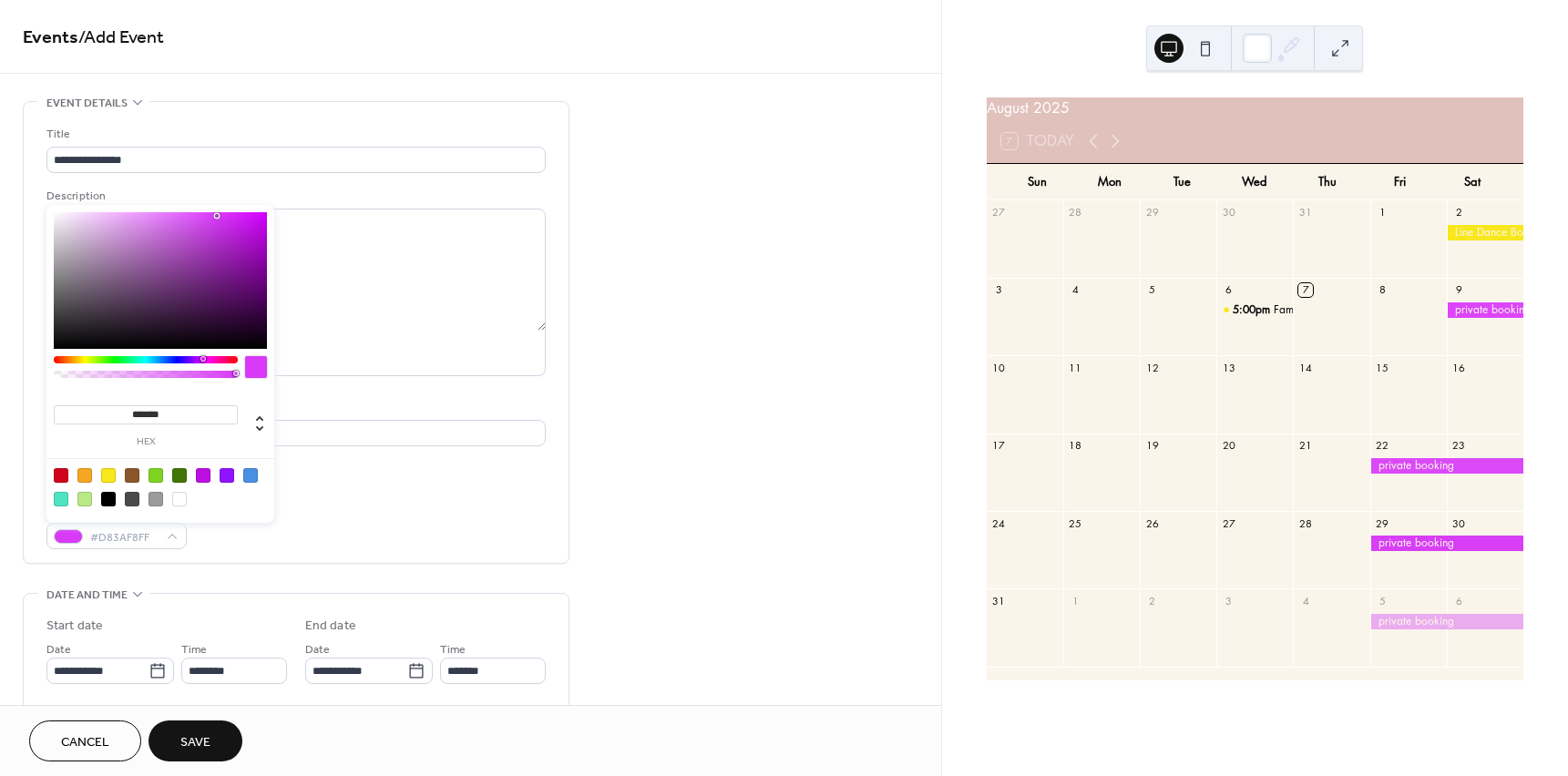 click at bounding box center [160, 281] 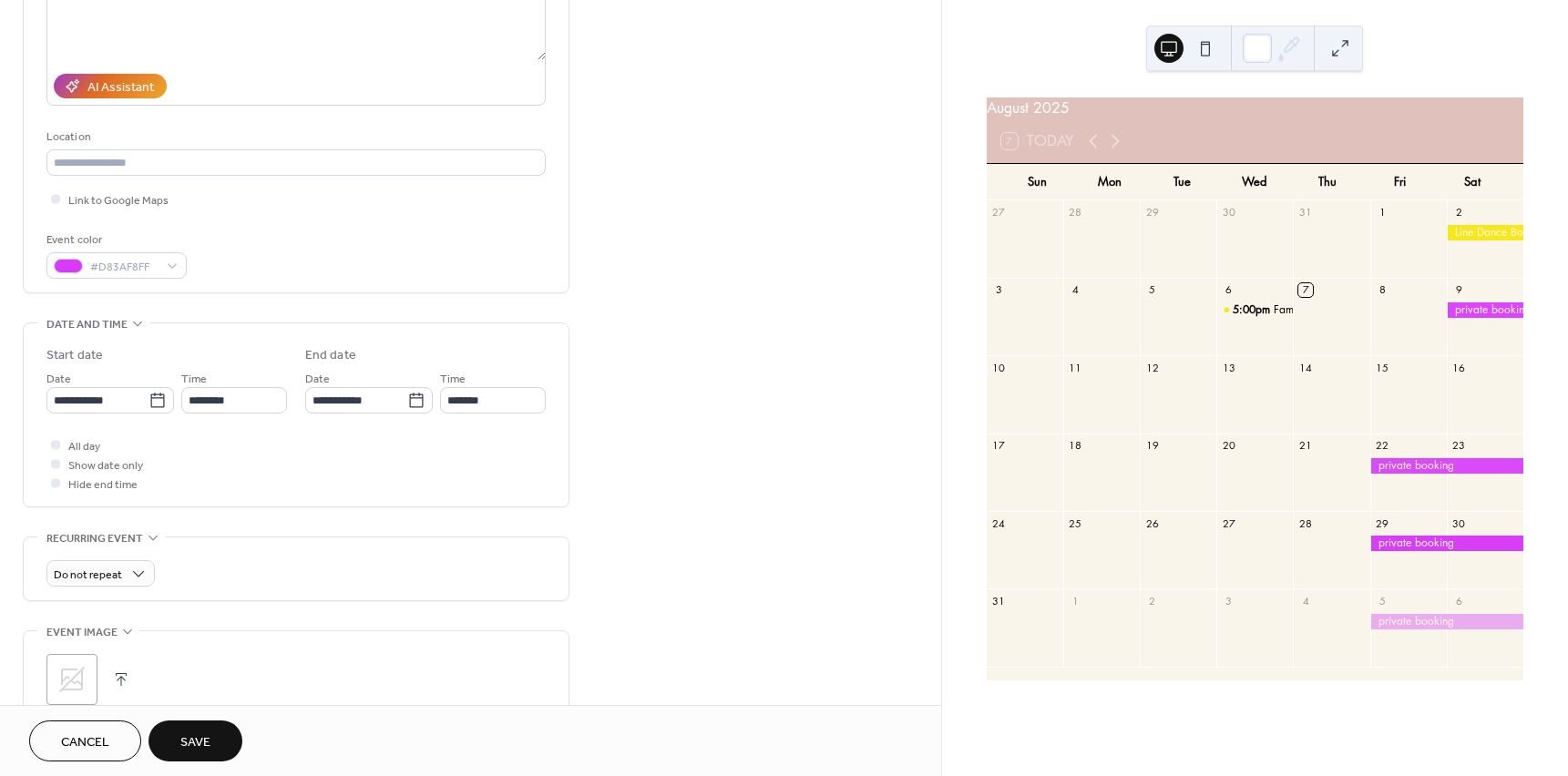 scroll, scrollTop: 273, scrollLeft: 0, axis: vertical 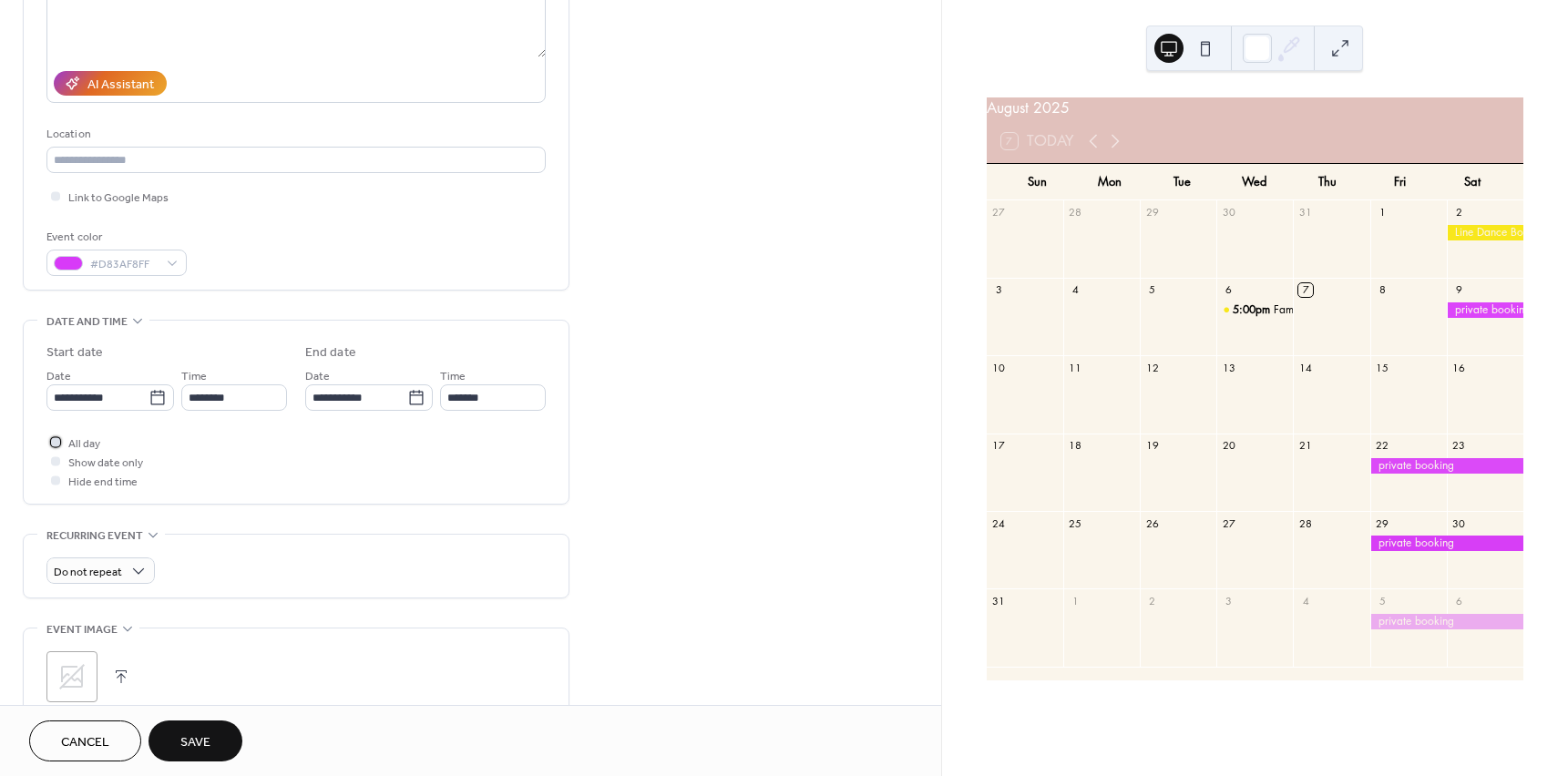 click on "All day" at bounding box center (84, 444) 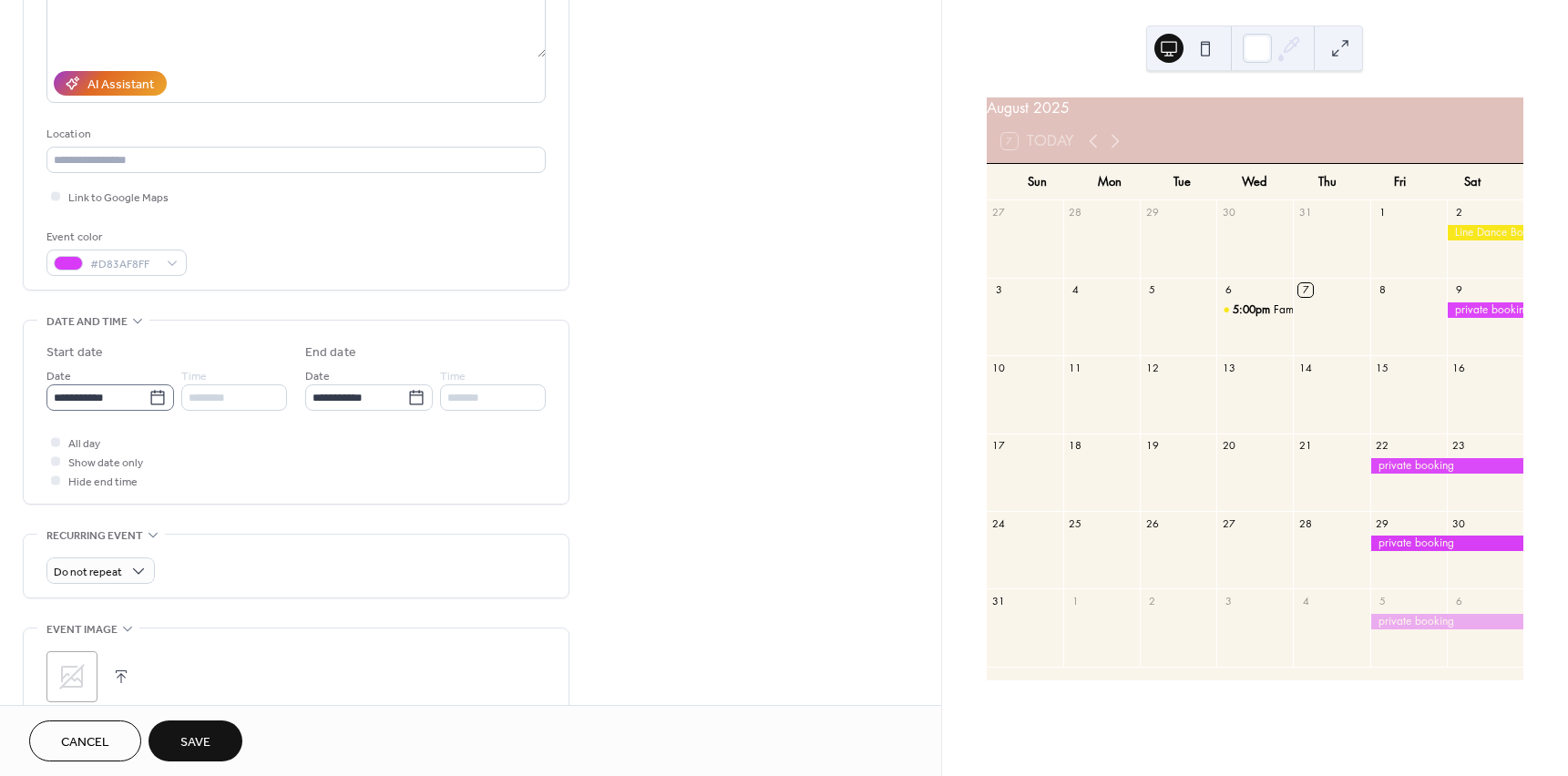 click 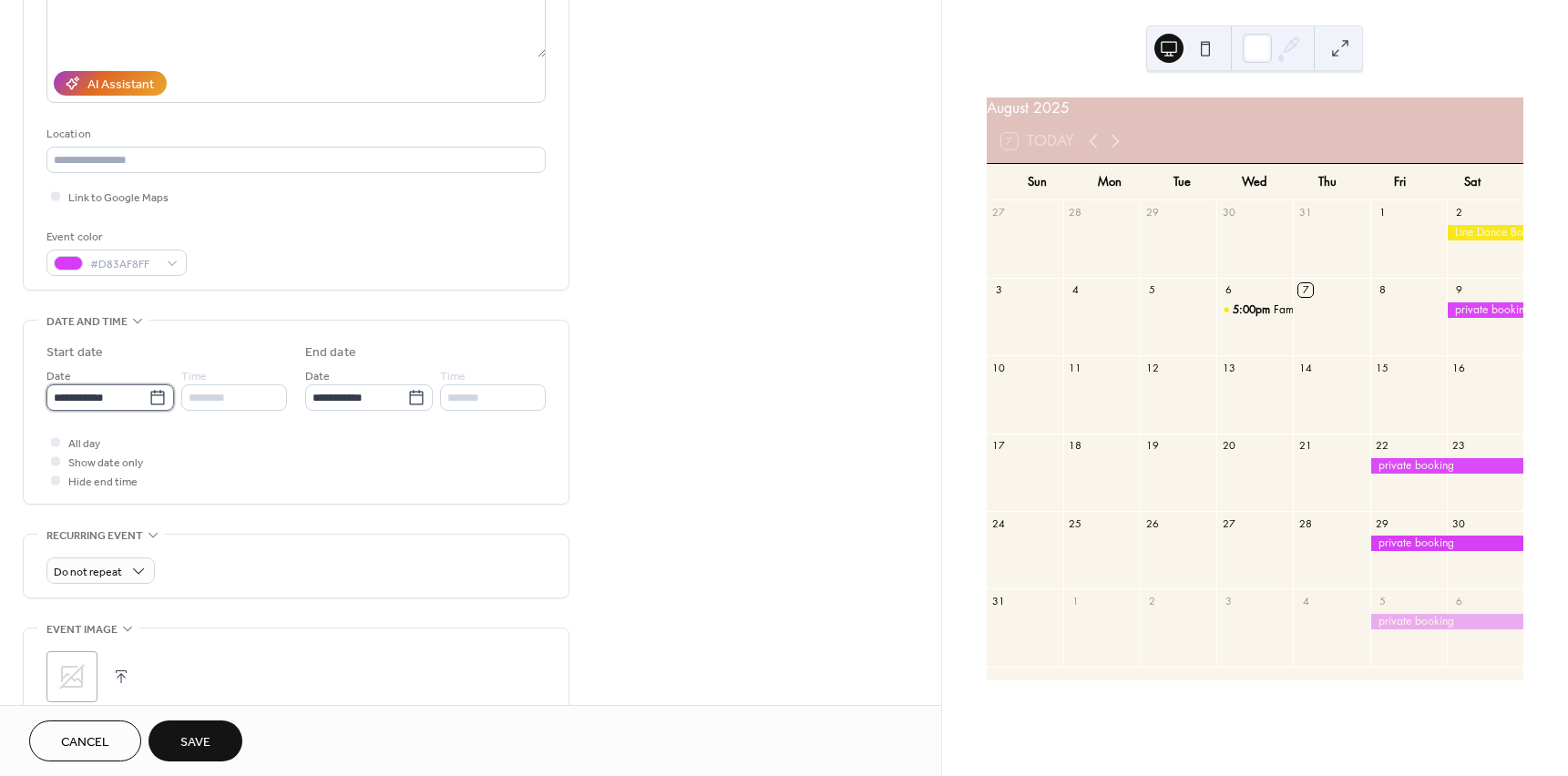 click on "**********" at bounding box center [97, 397] 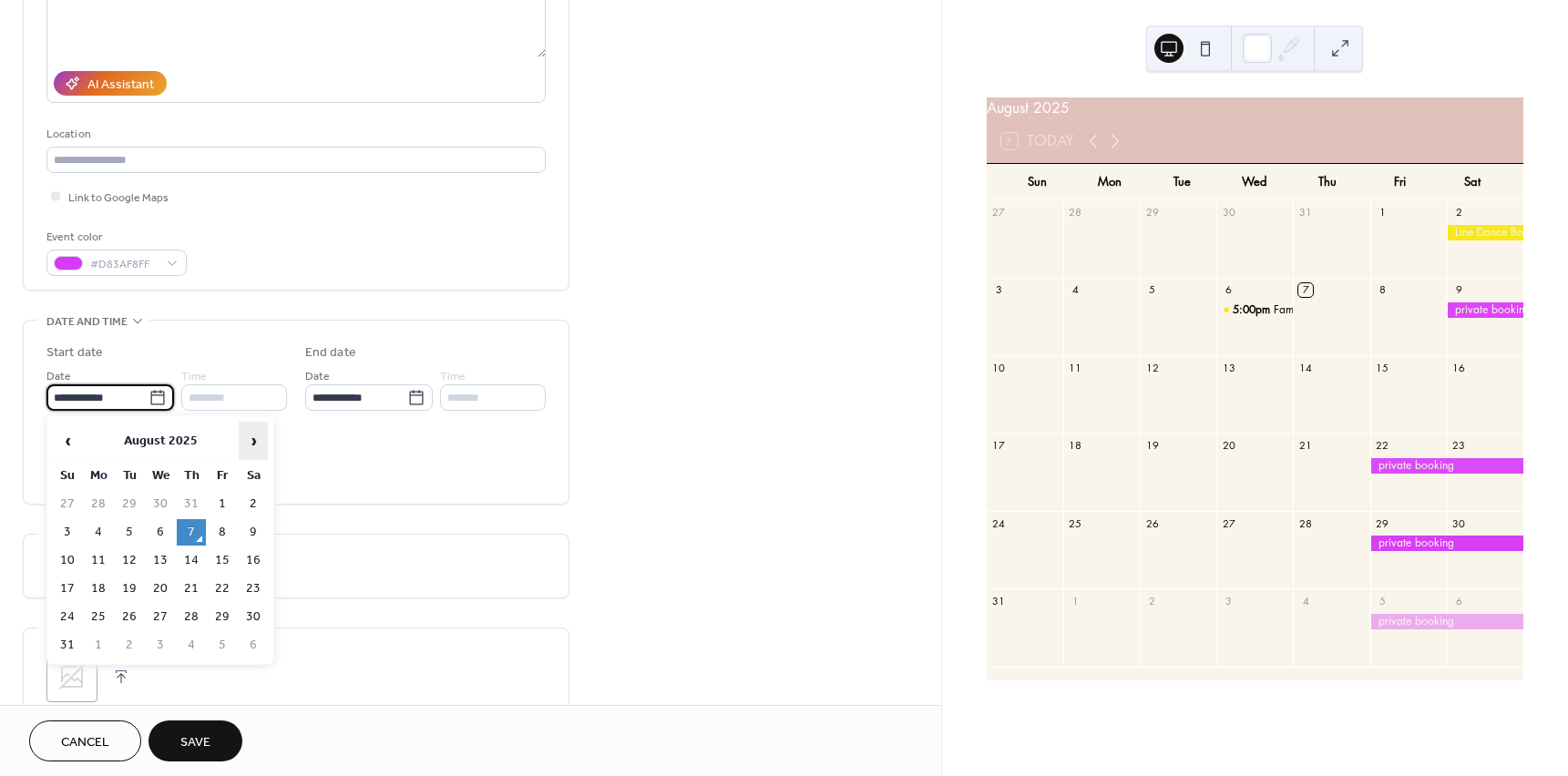 click on "›" at bounding box center (253, 441) 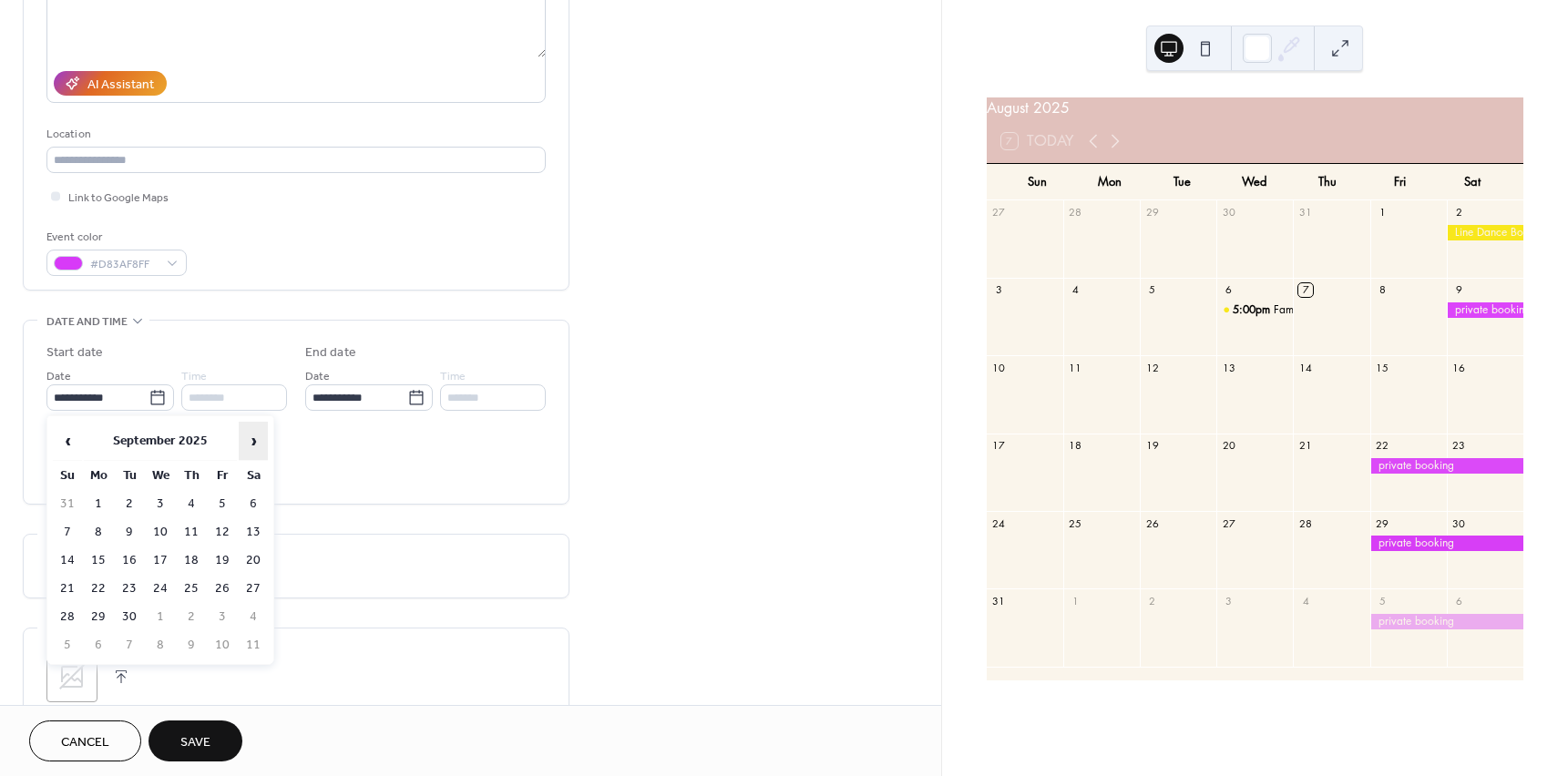 click on "›" at bounding box center (253, 441) 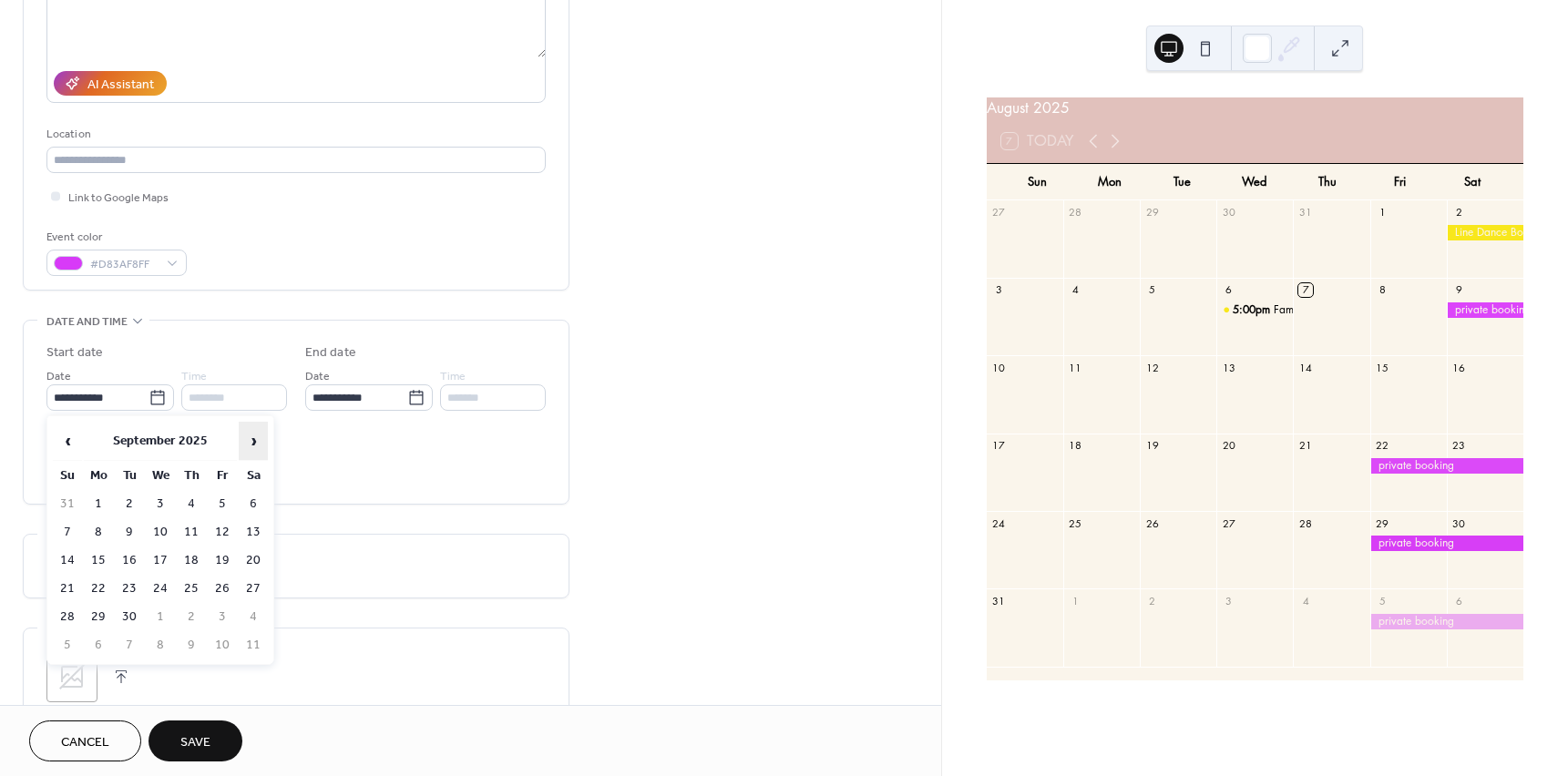 click on "›" at bounding box center (253, 441) 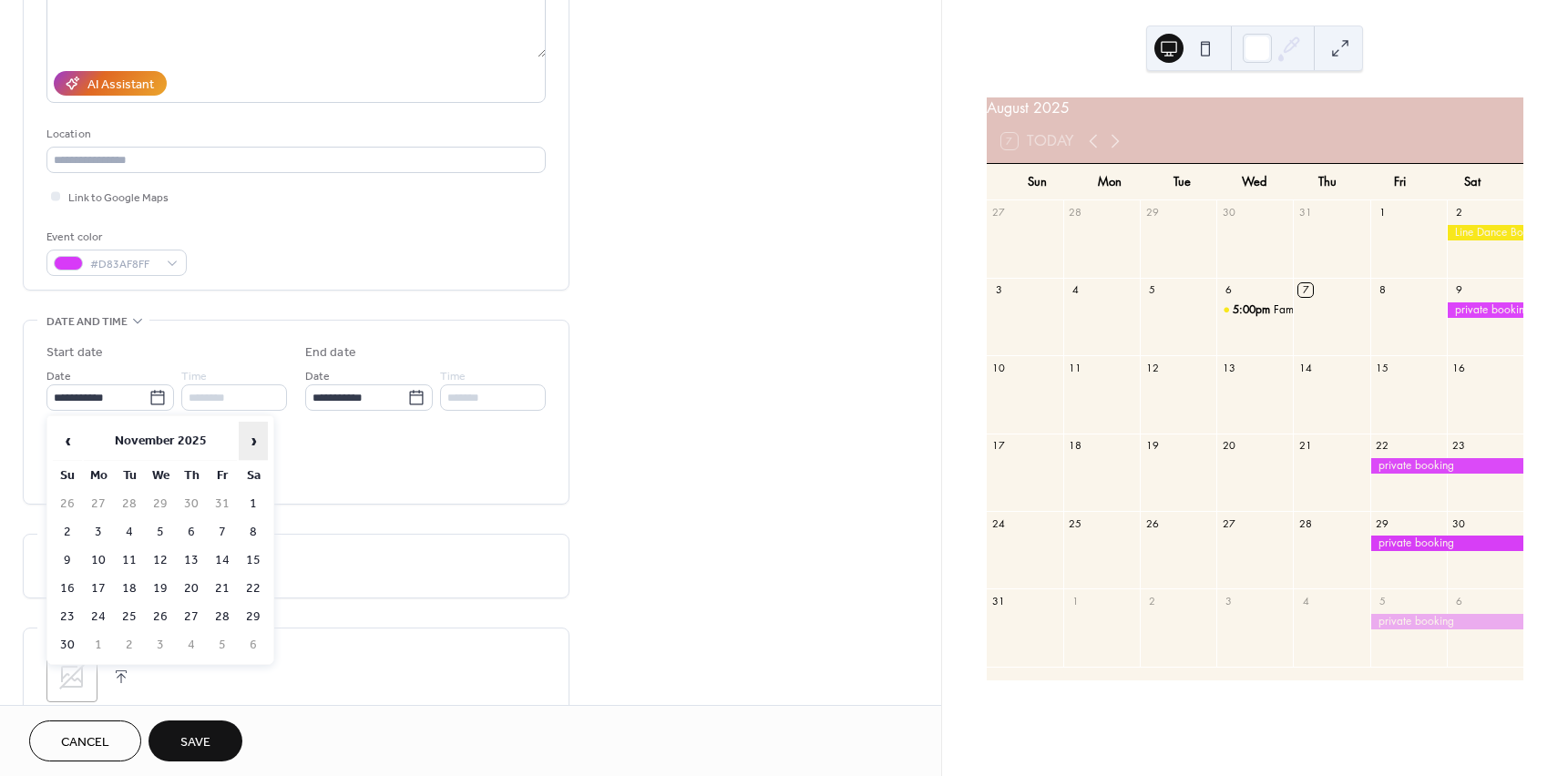 click on "›" at bounding box center [253, 441] 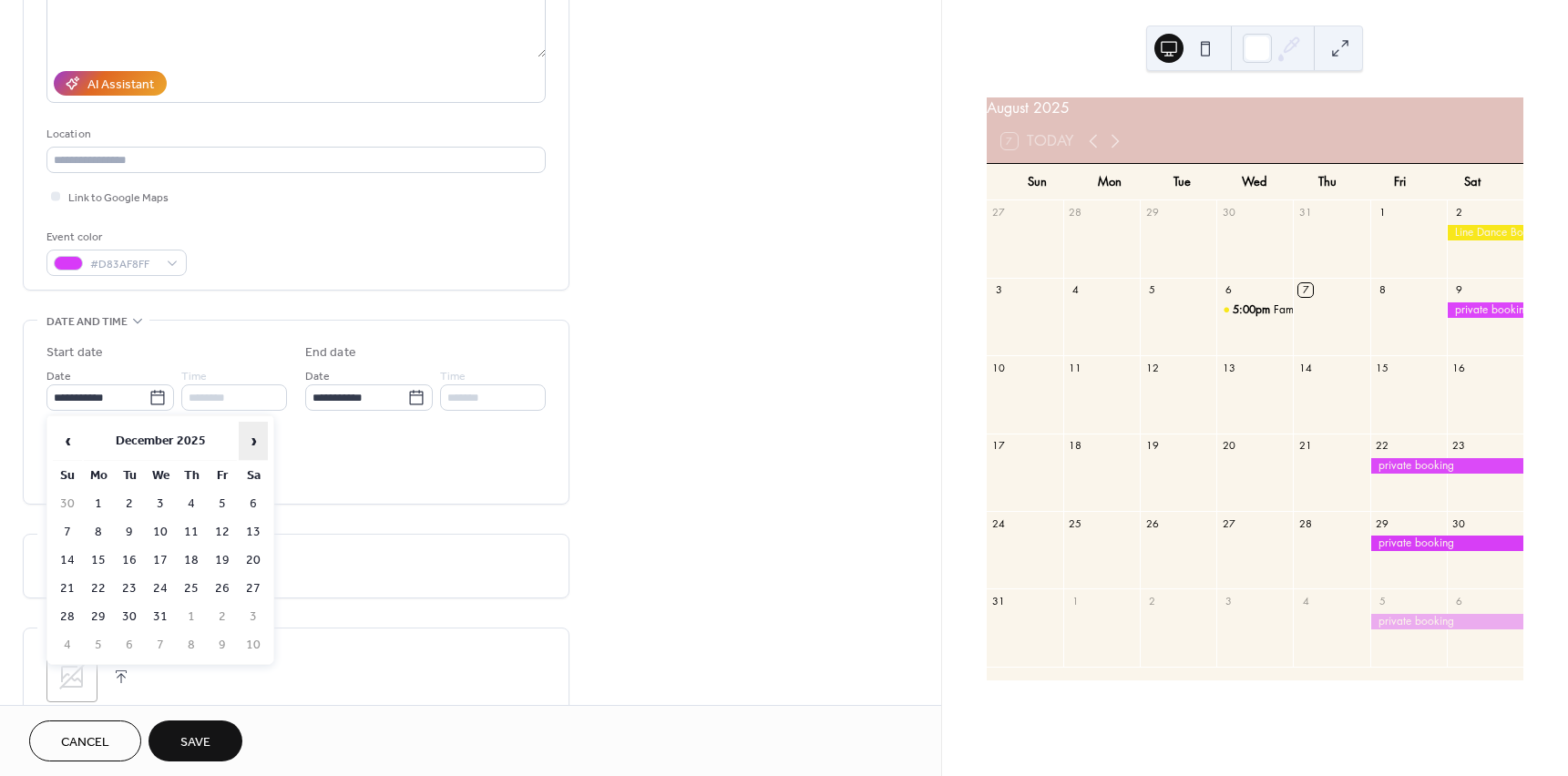 click on "›" at bounding box center (253, 441) 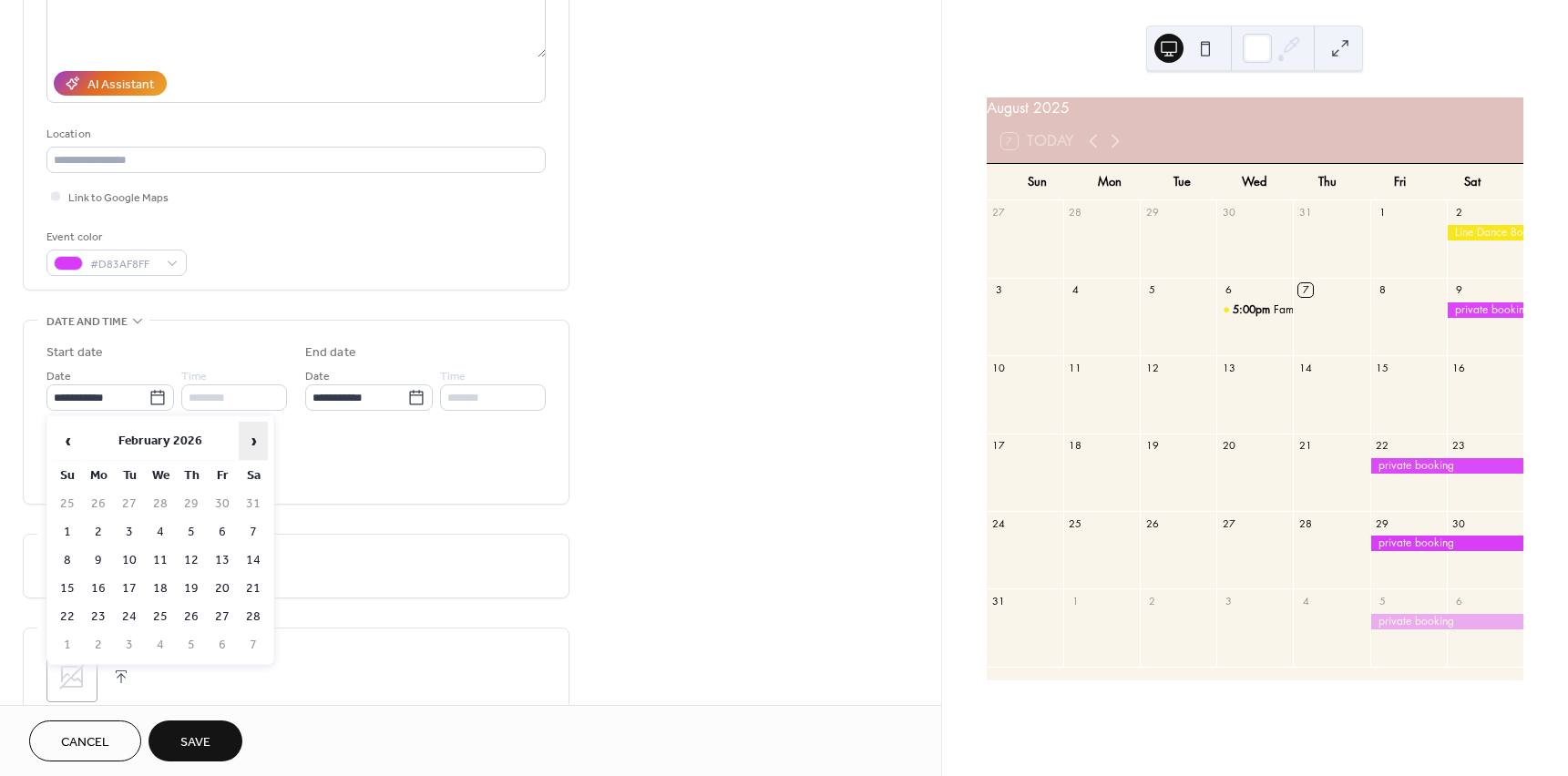 click on "›" at bounding box center [253, 441] 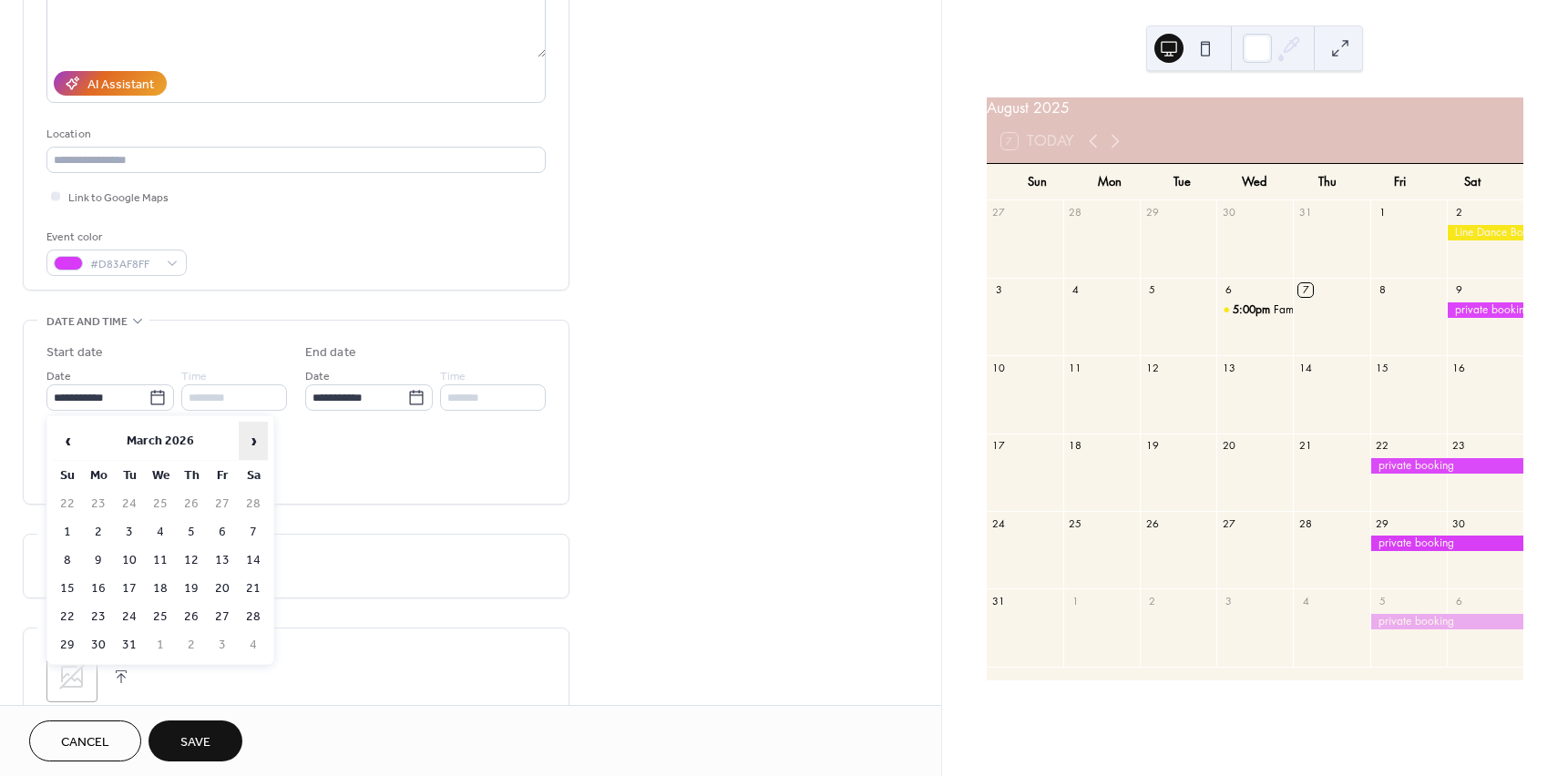 click on "›" at bounding box center (253, 441) 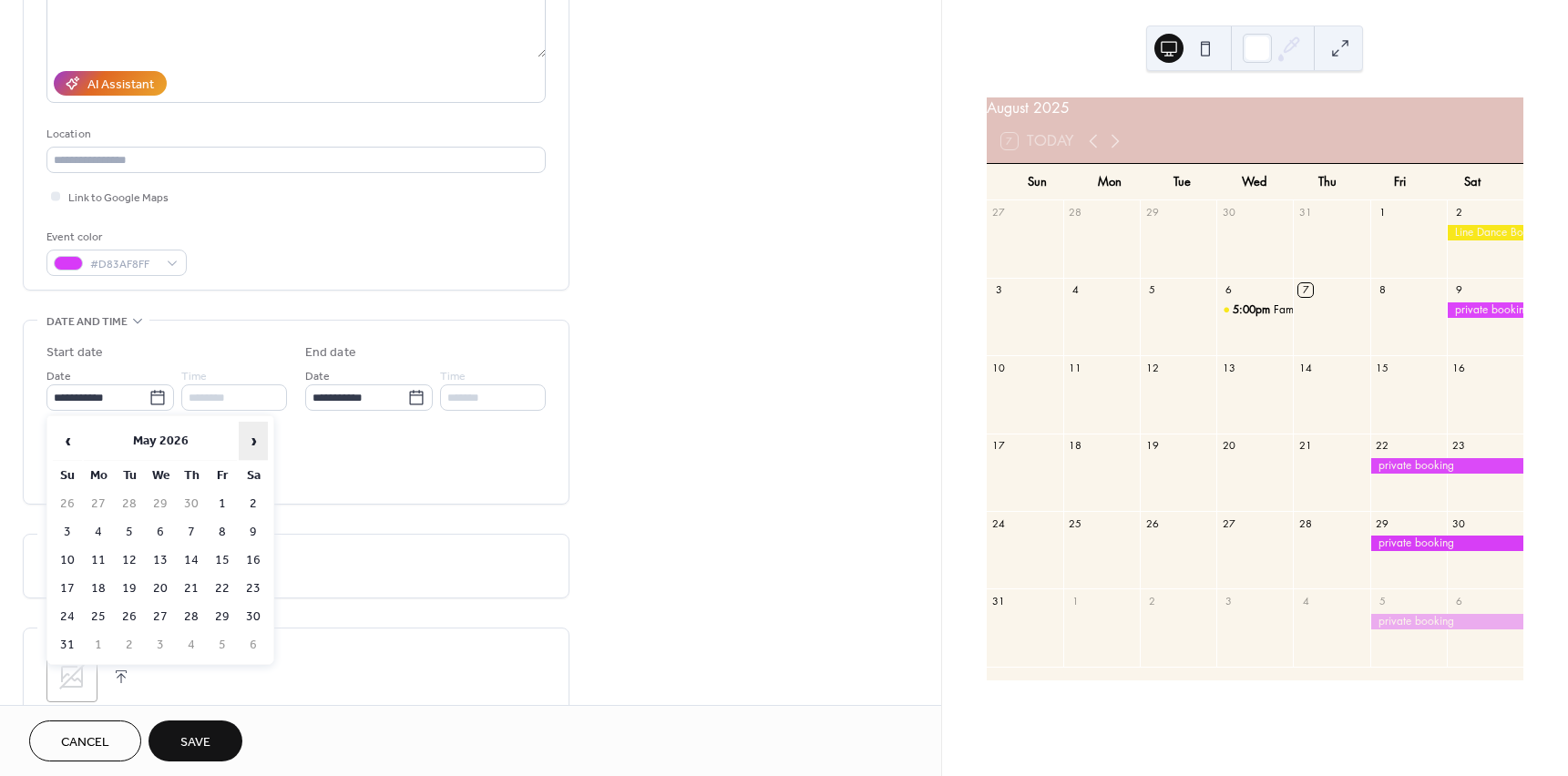 click on "›" at bounding box center [253, 441] 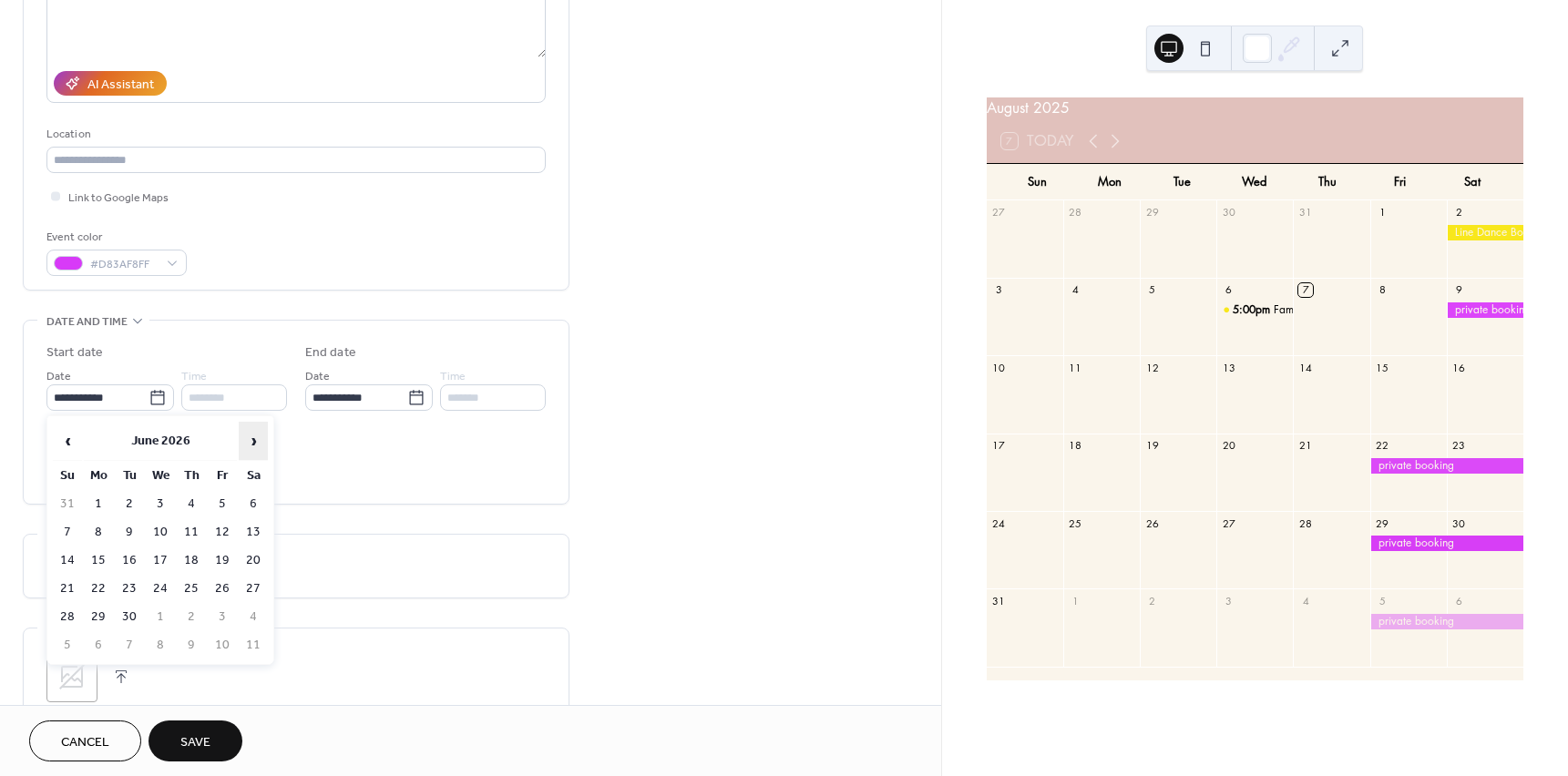 click on "›" at bounding box center (253, 441) 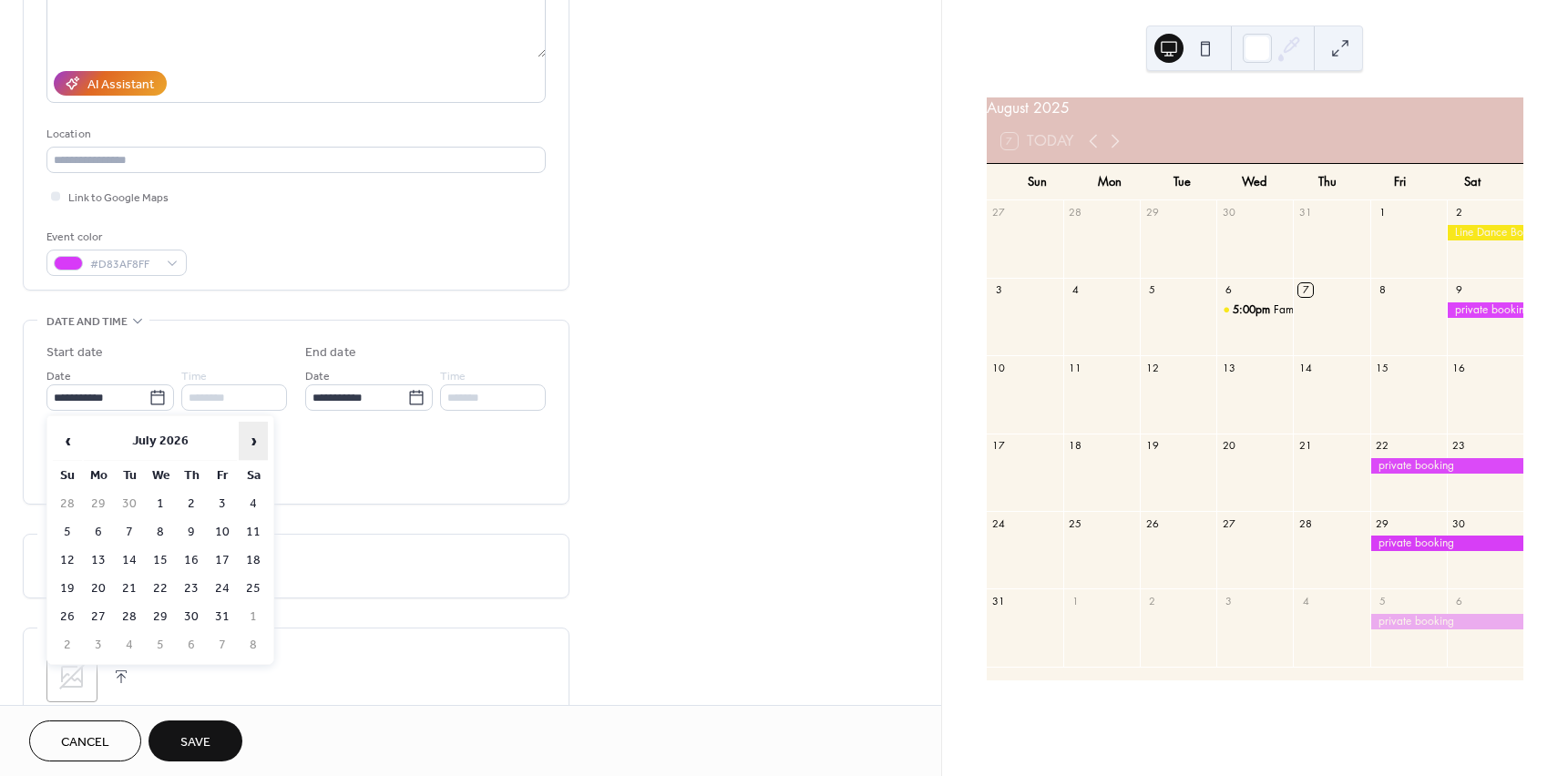 click on "›" at bounding box center (253, 441) 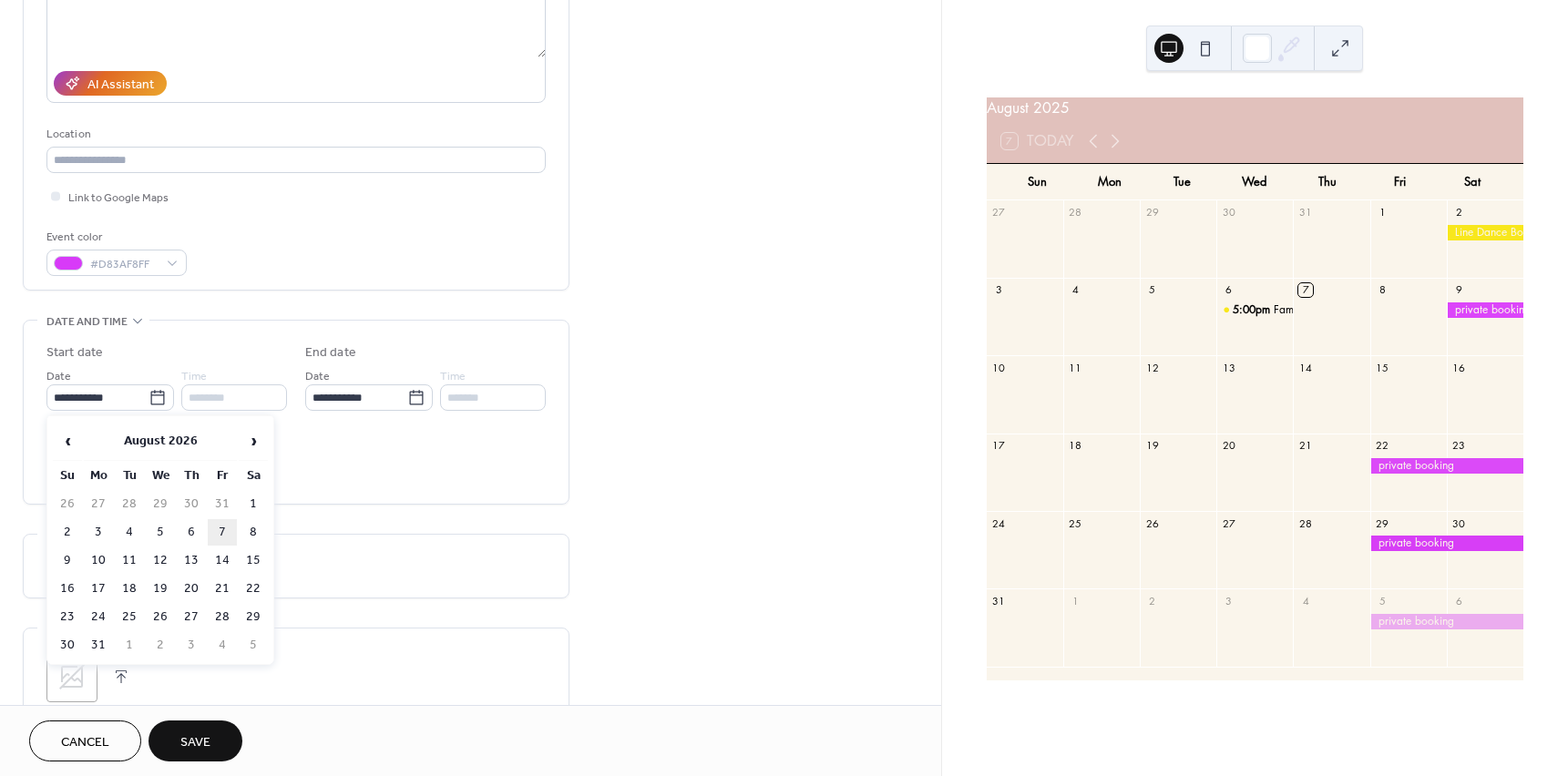 click on "7" at bounding box center (222, 532) 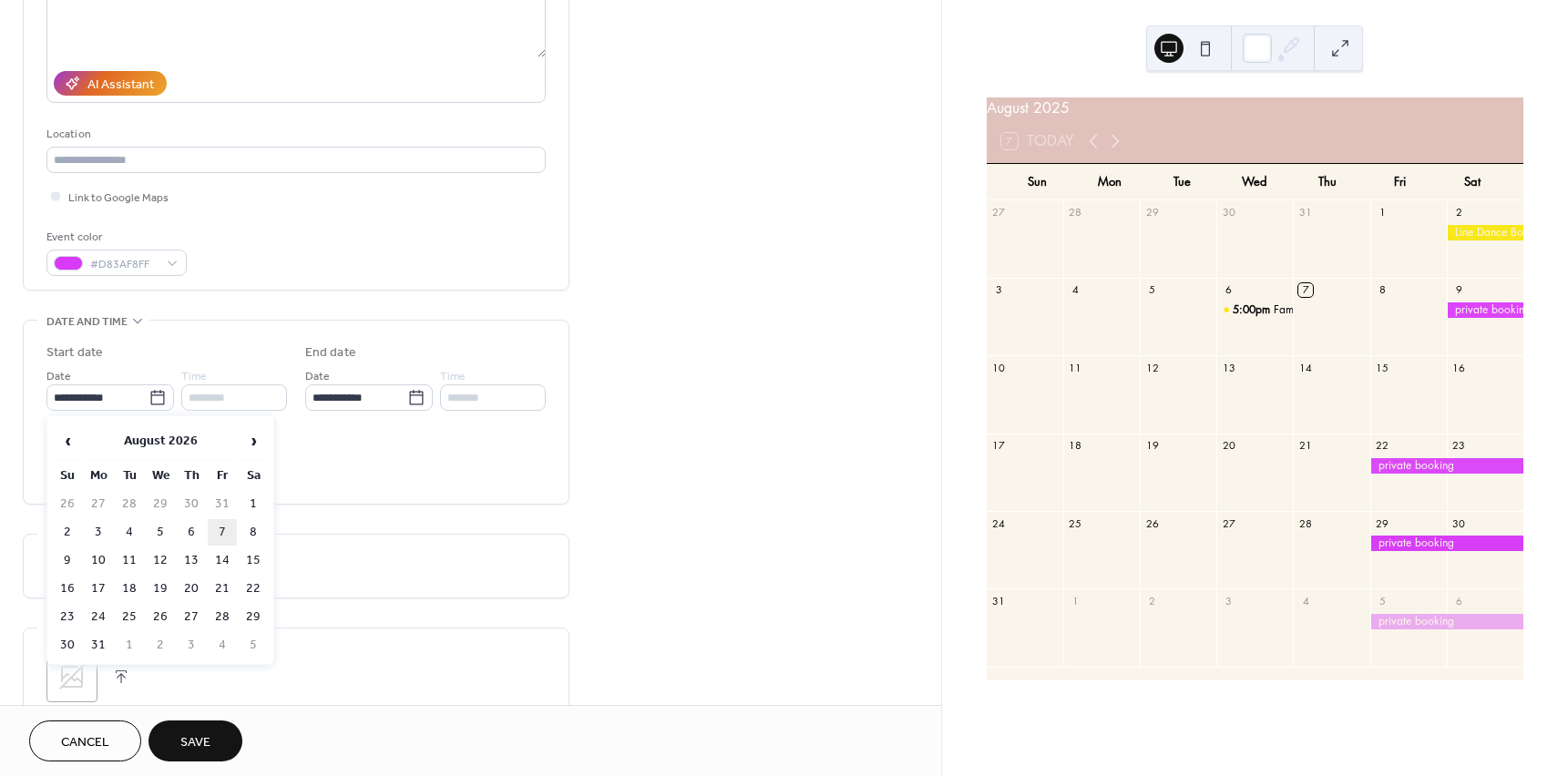 type on "**********" 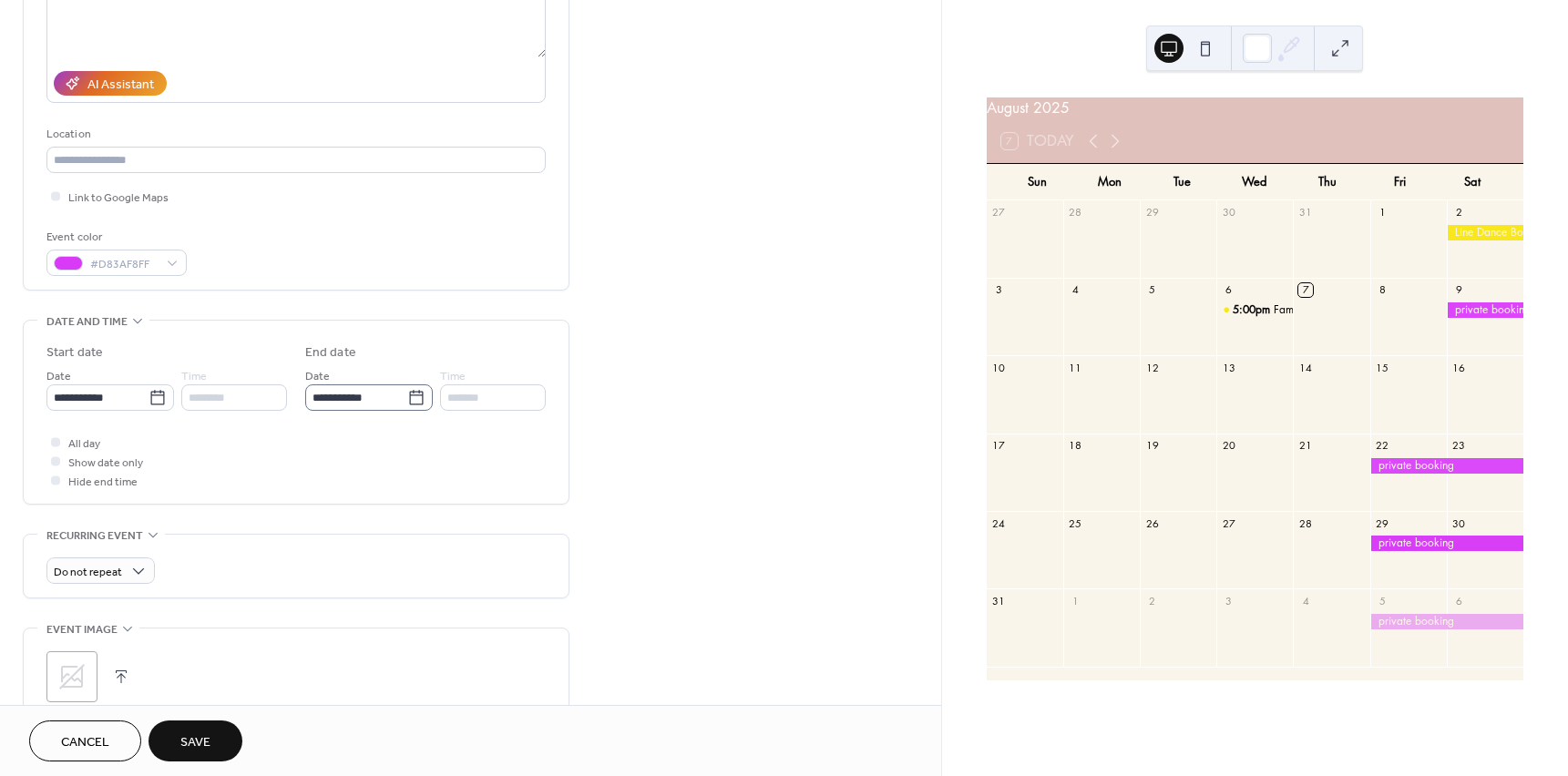 click 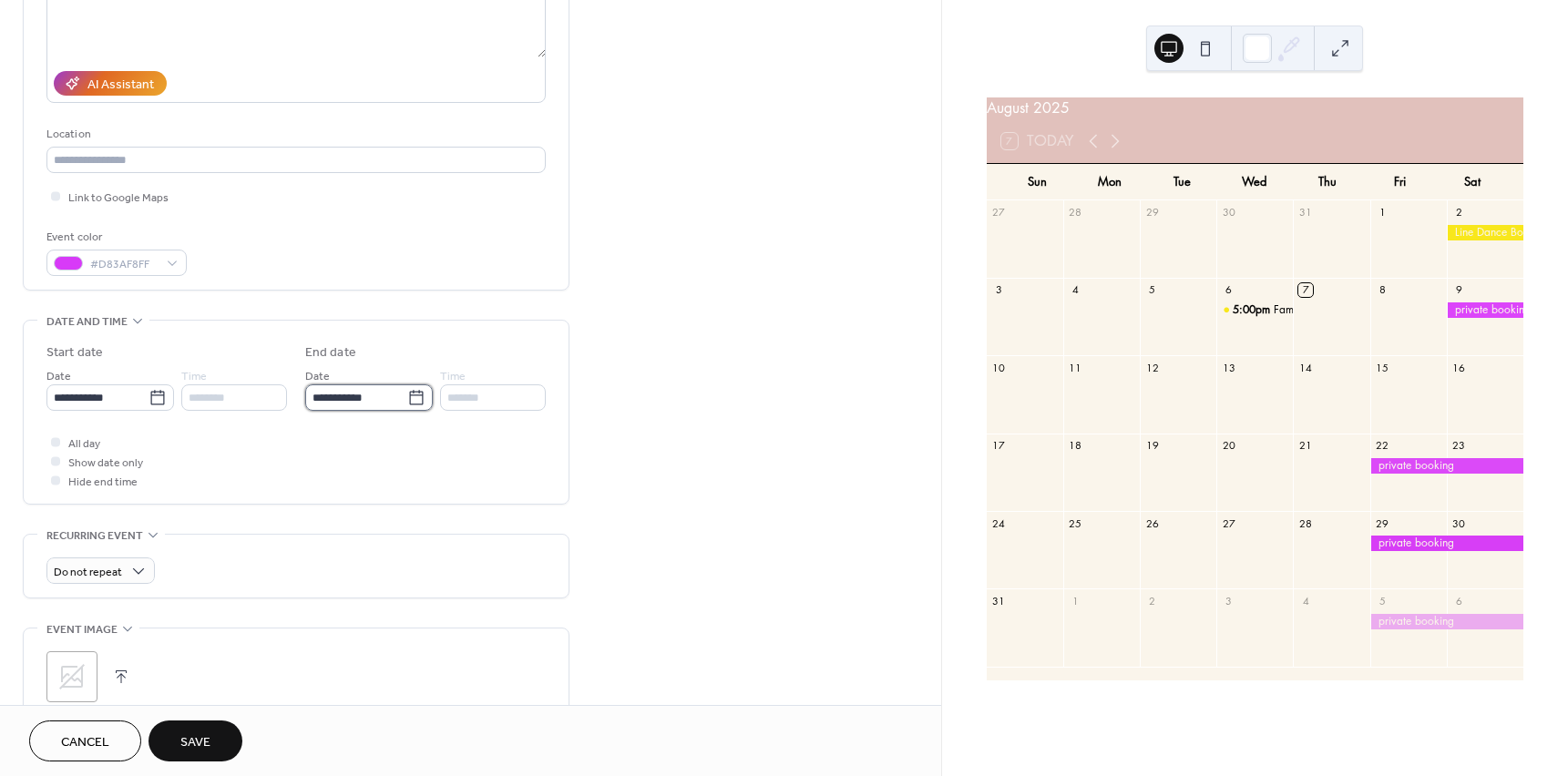 click on "**********" at bounding box center (356, 397) 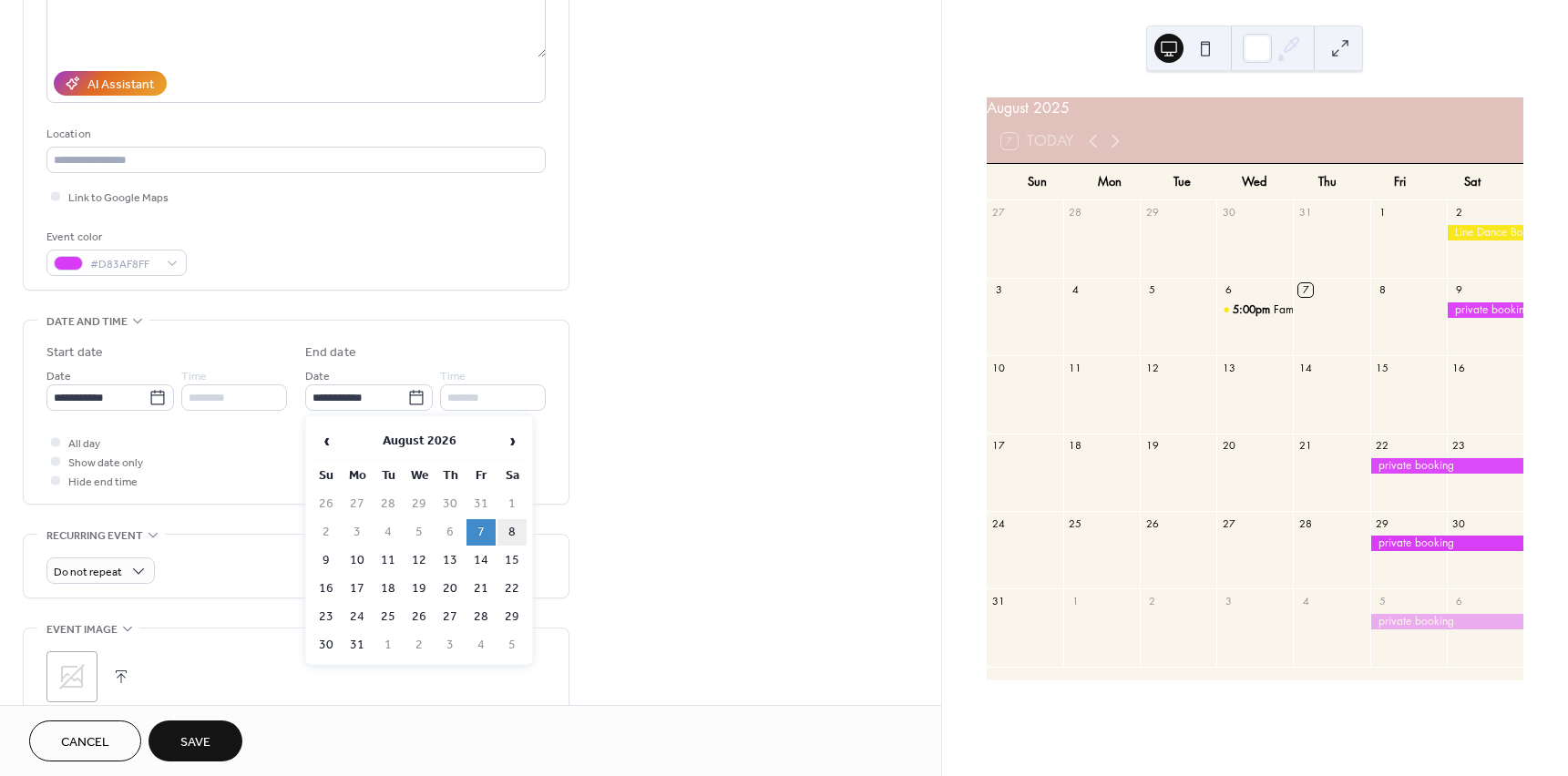 click on "8" at bounding box center [512, 532] 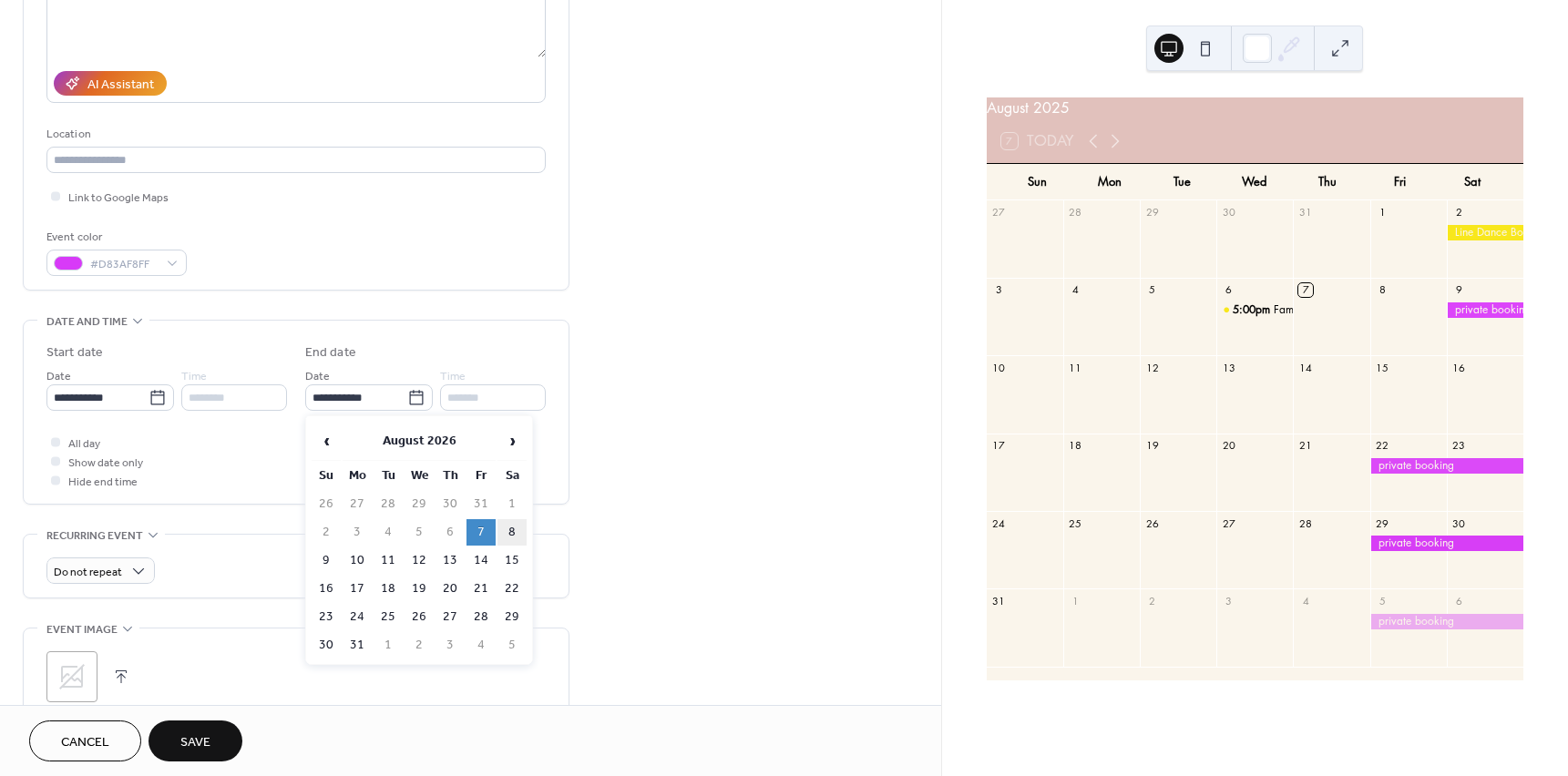 type on "**********" 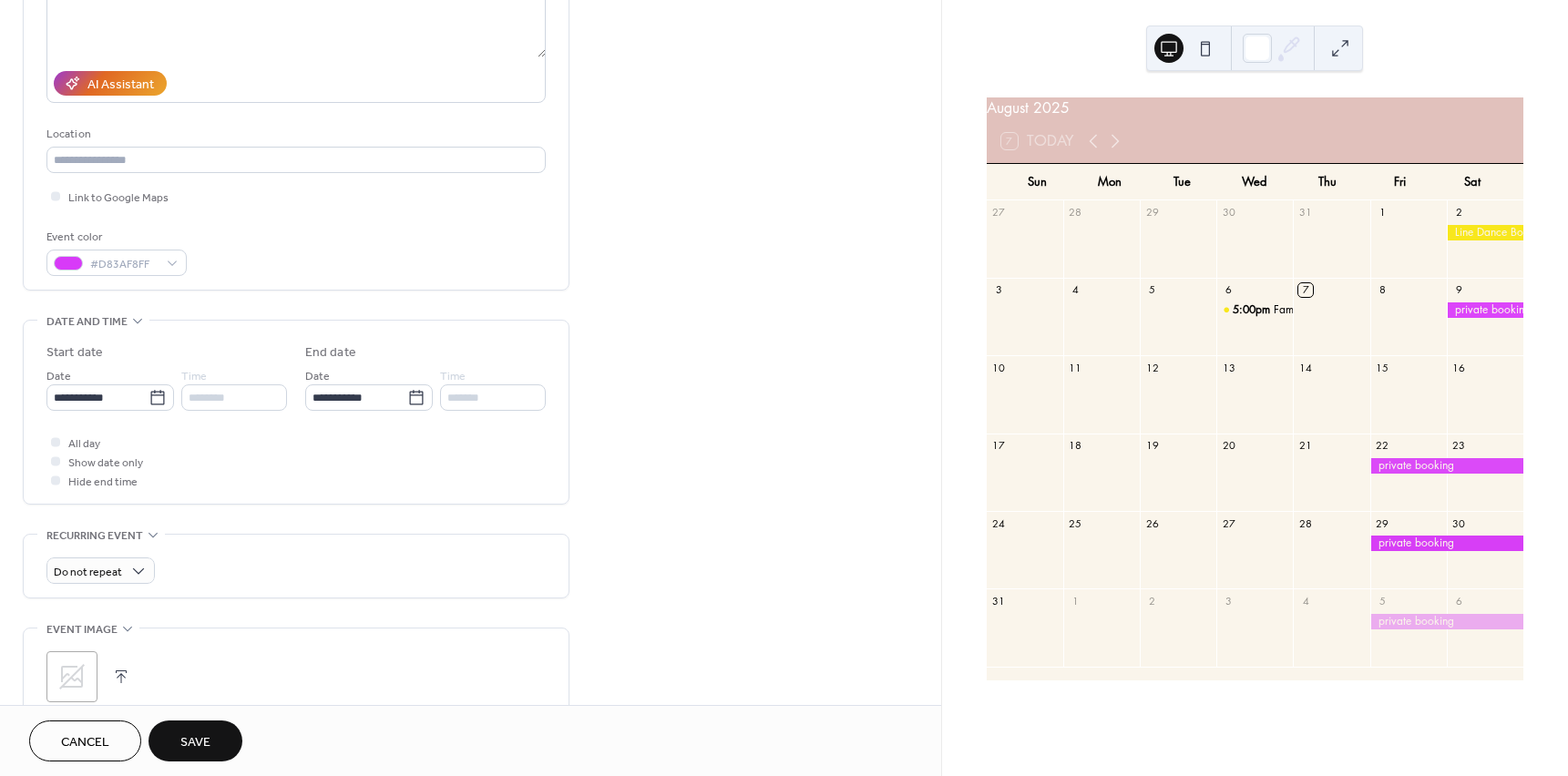 click on "**********" at bounding box center (470, 383) 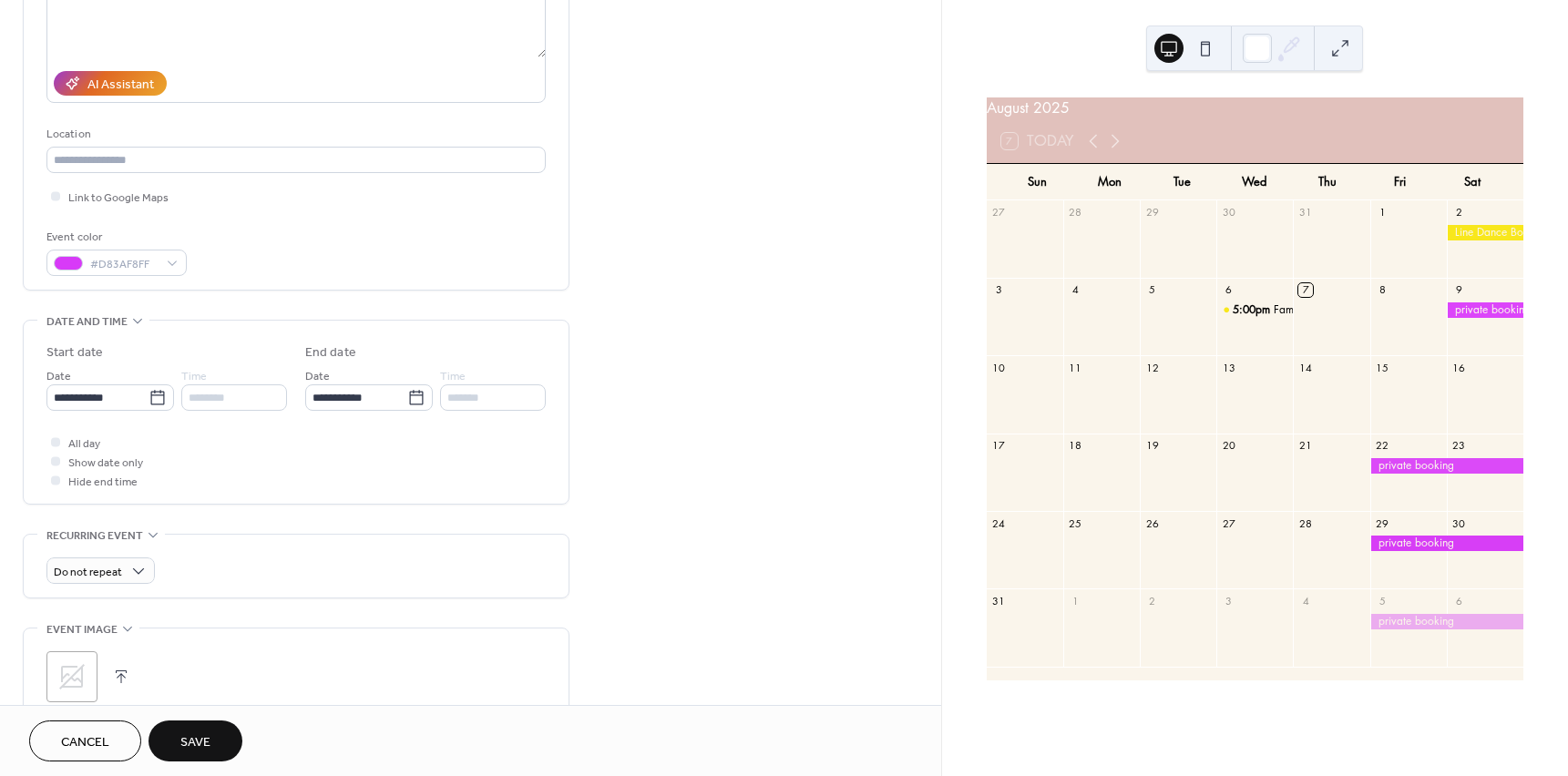 click on "Save" at bounding box center [195, 742] 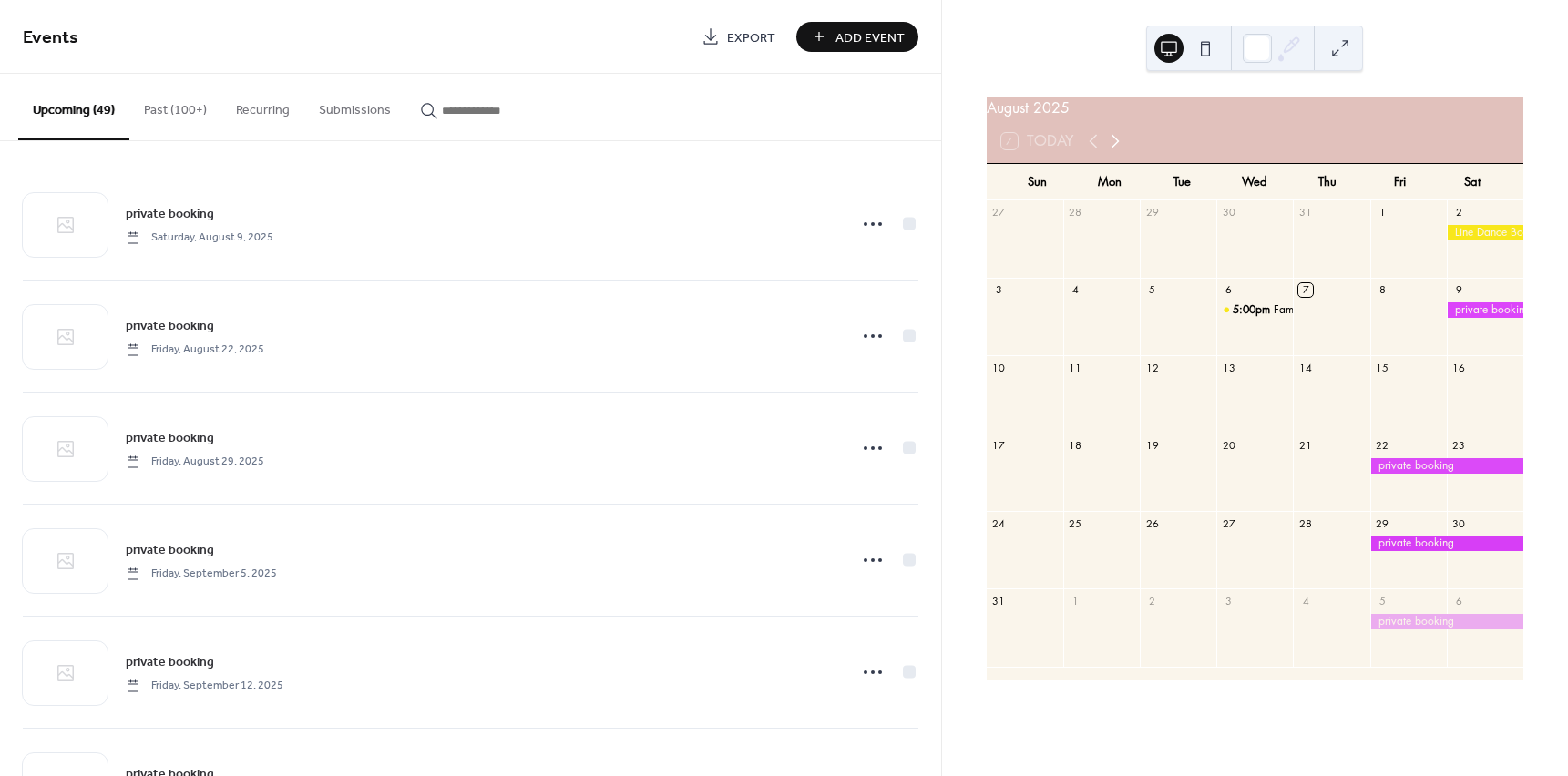 click 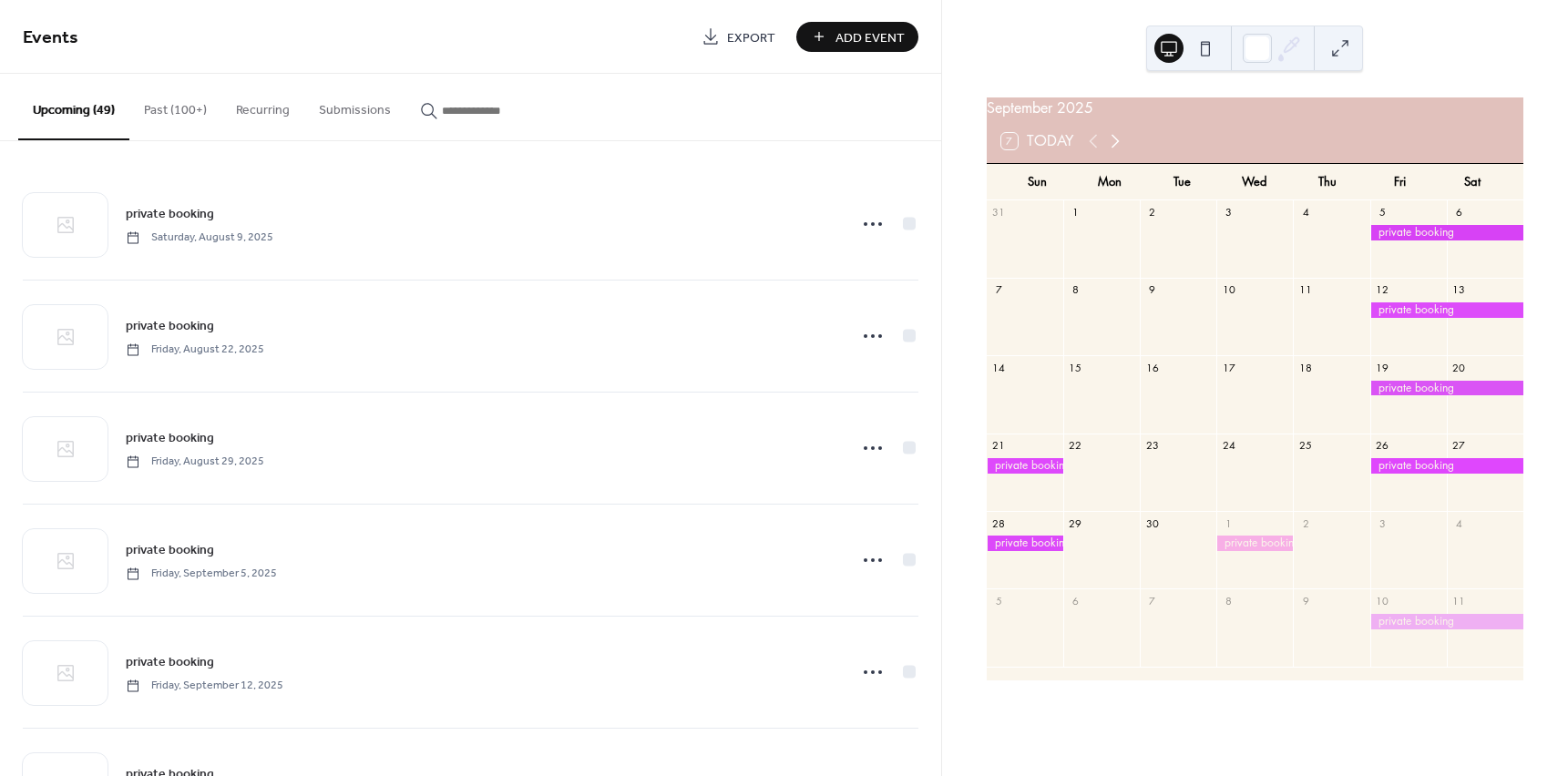 click 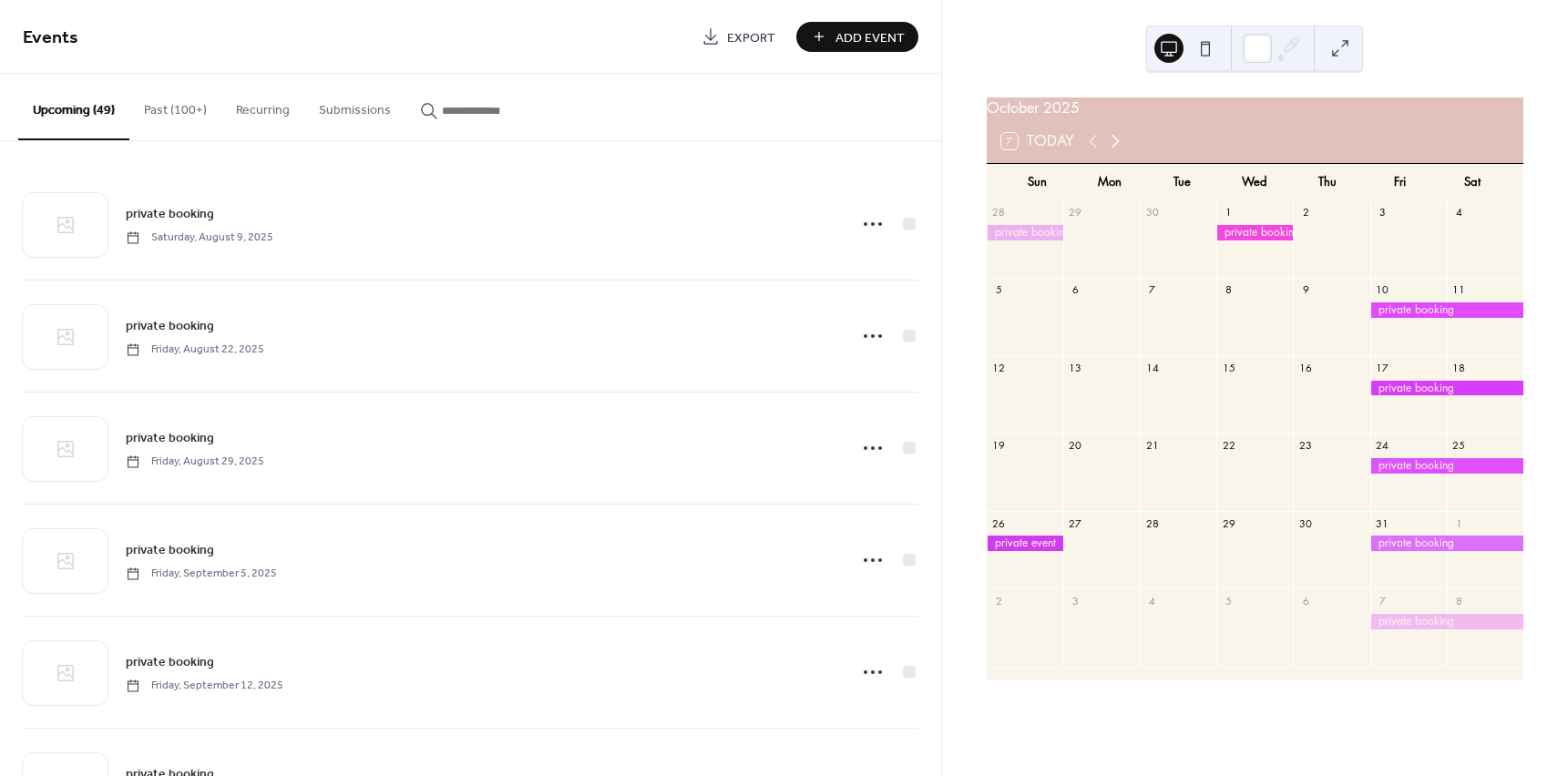 click 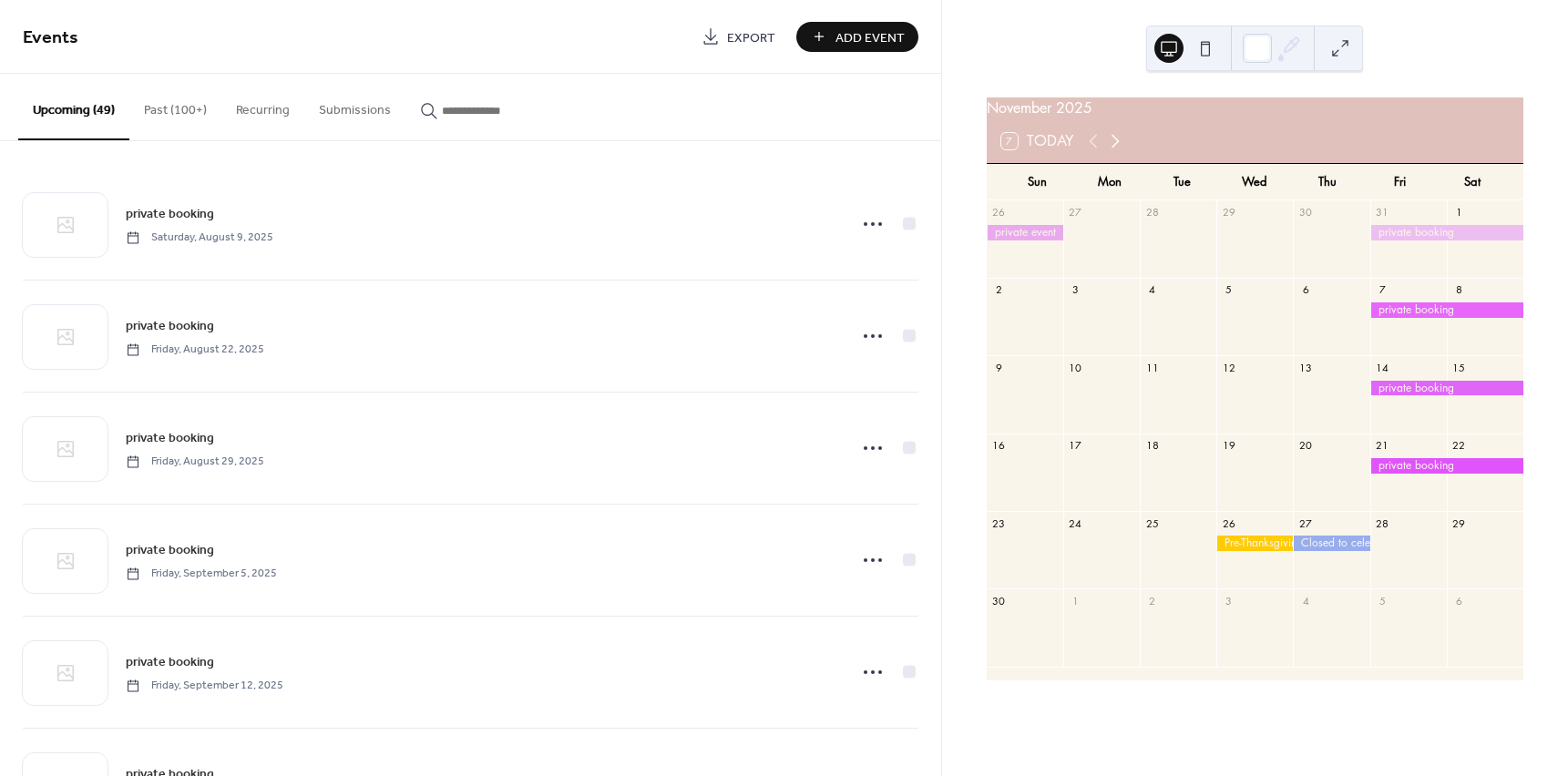 click 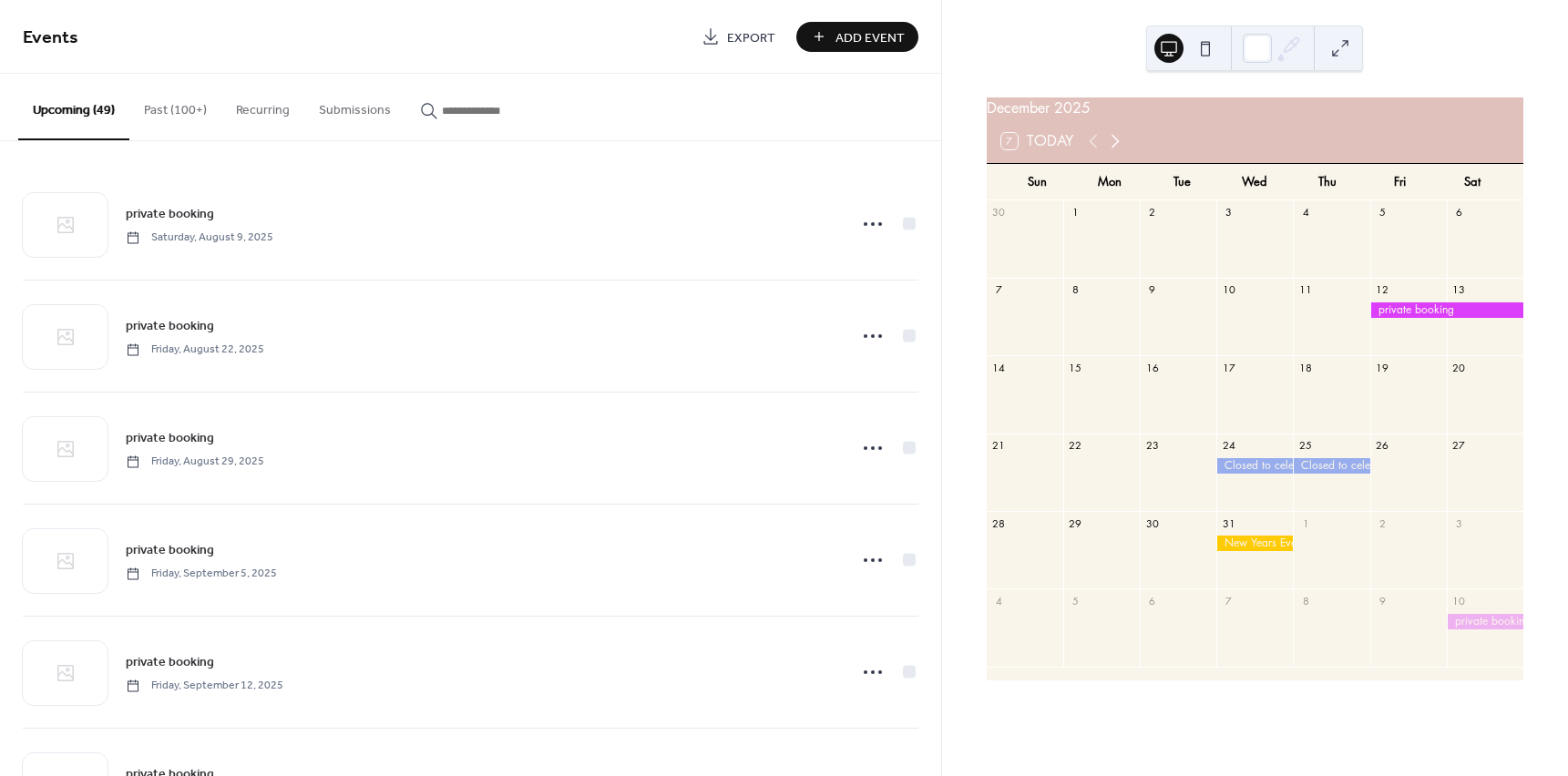 click 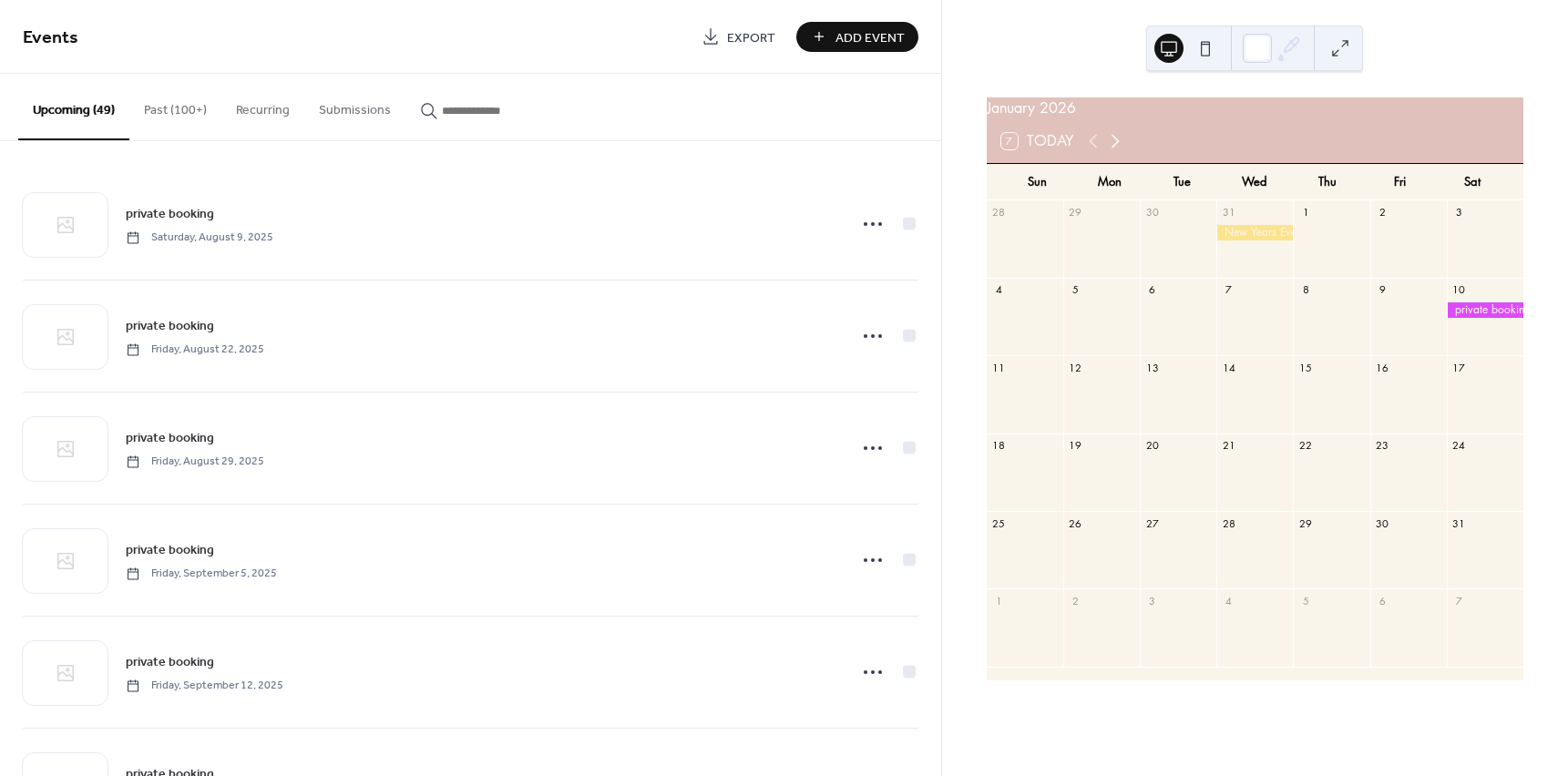 click 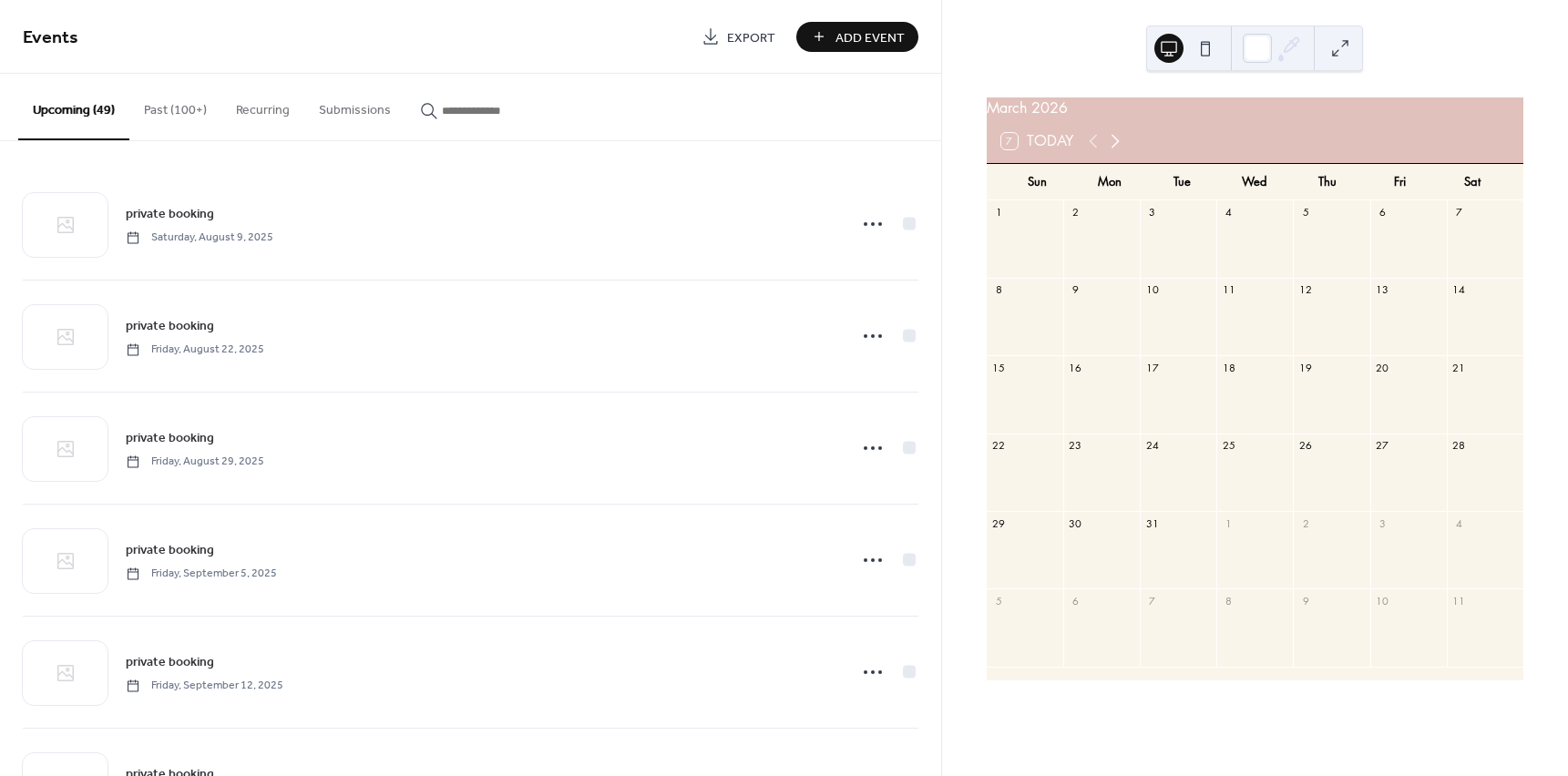 click 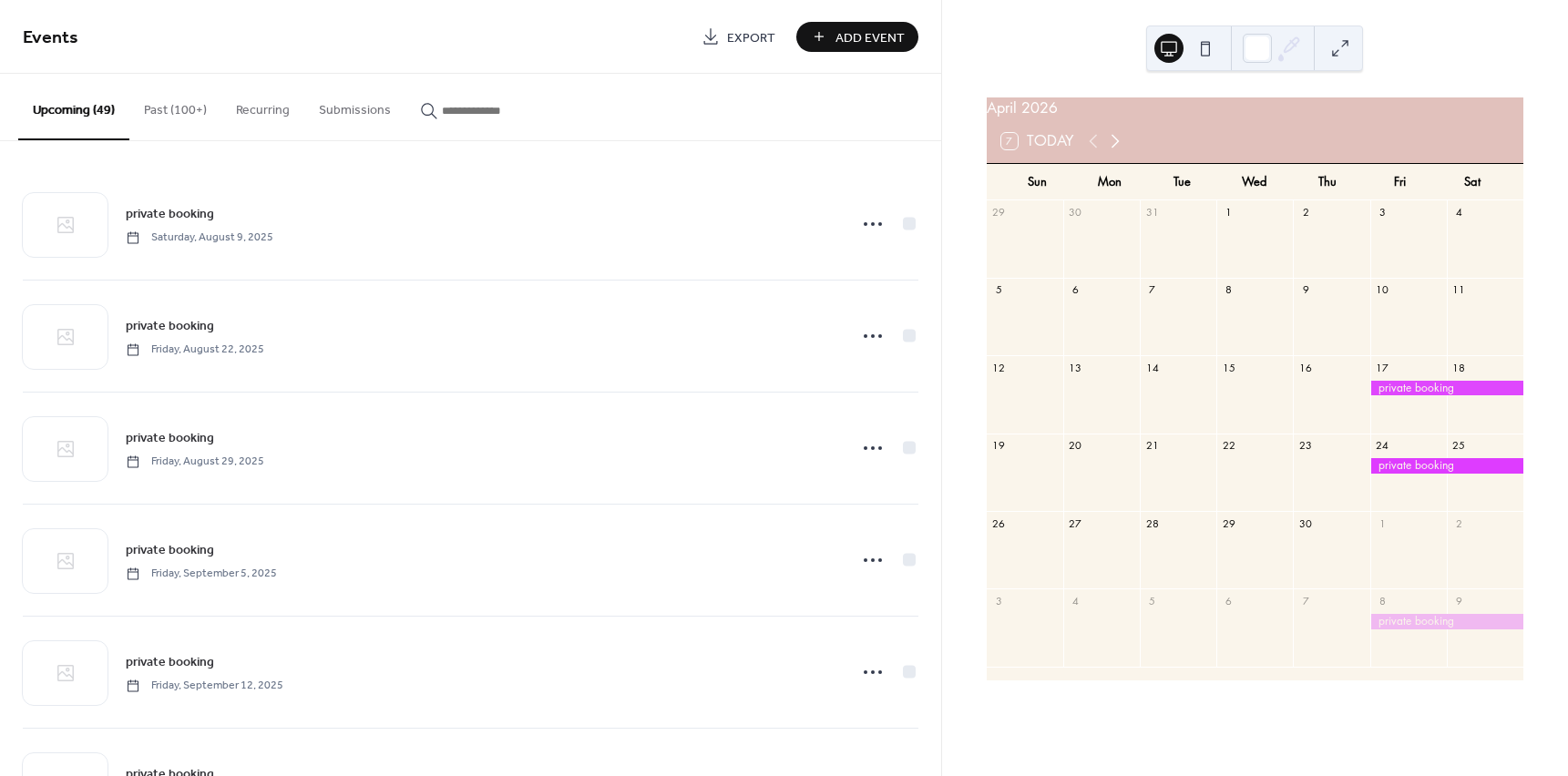 click 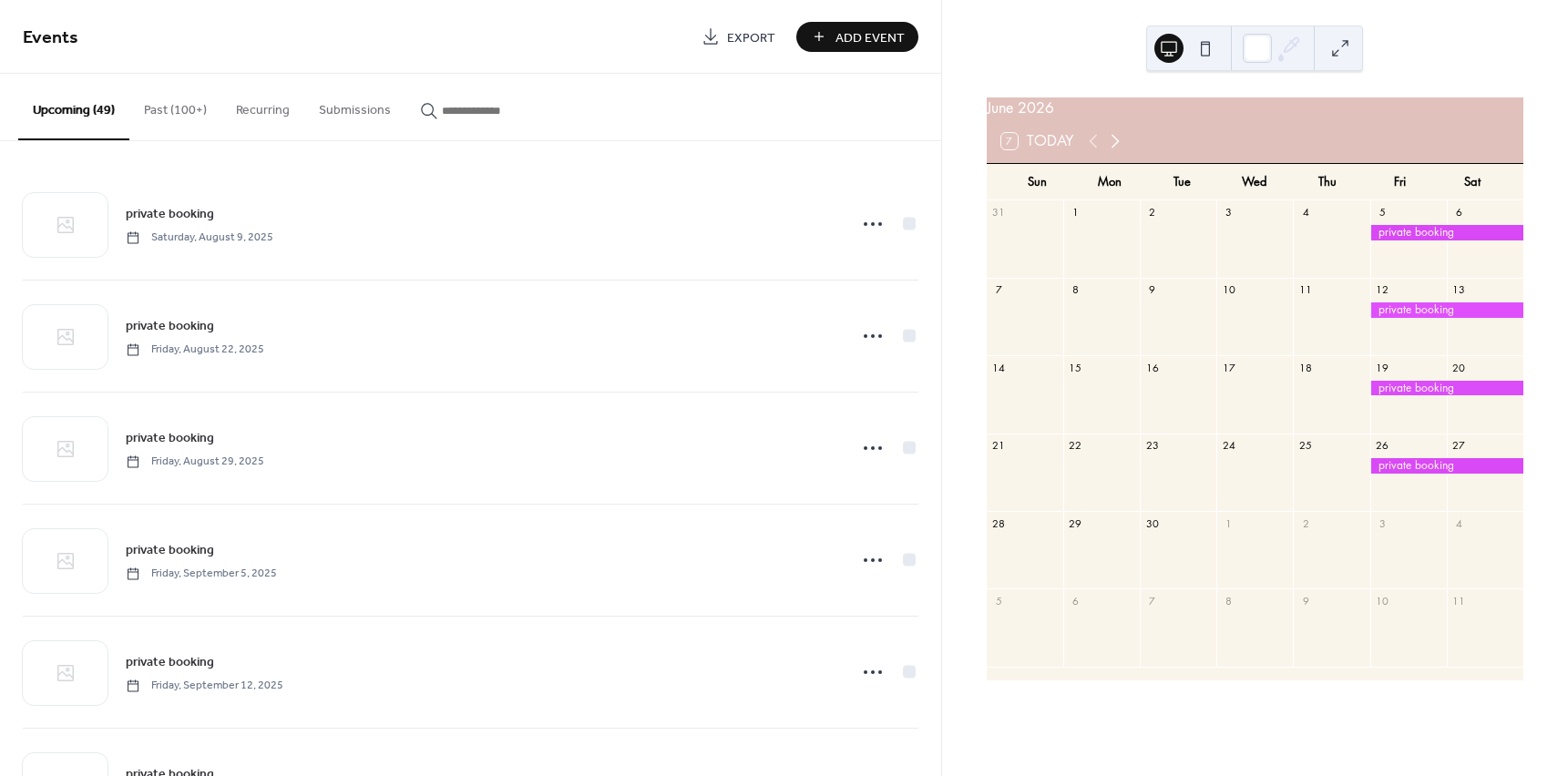 click 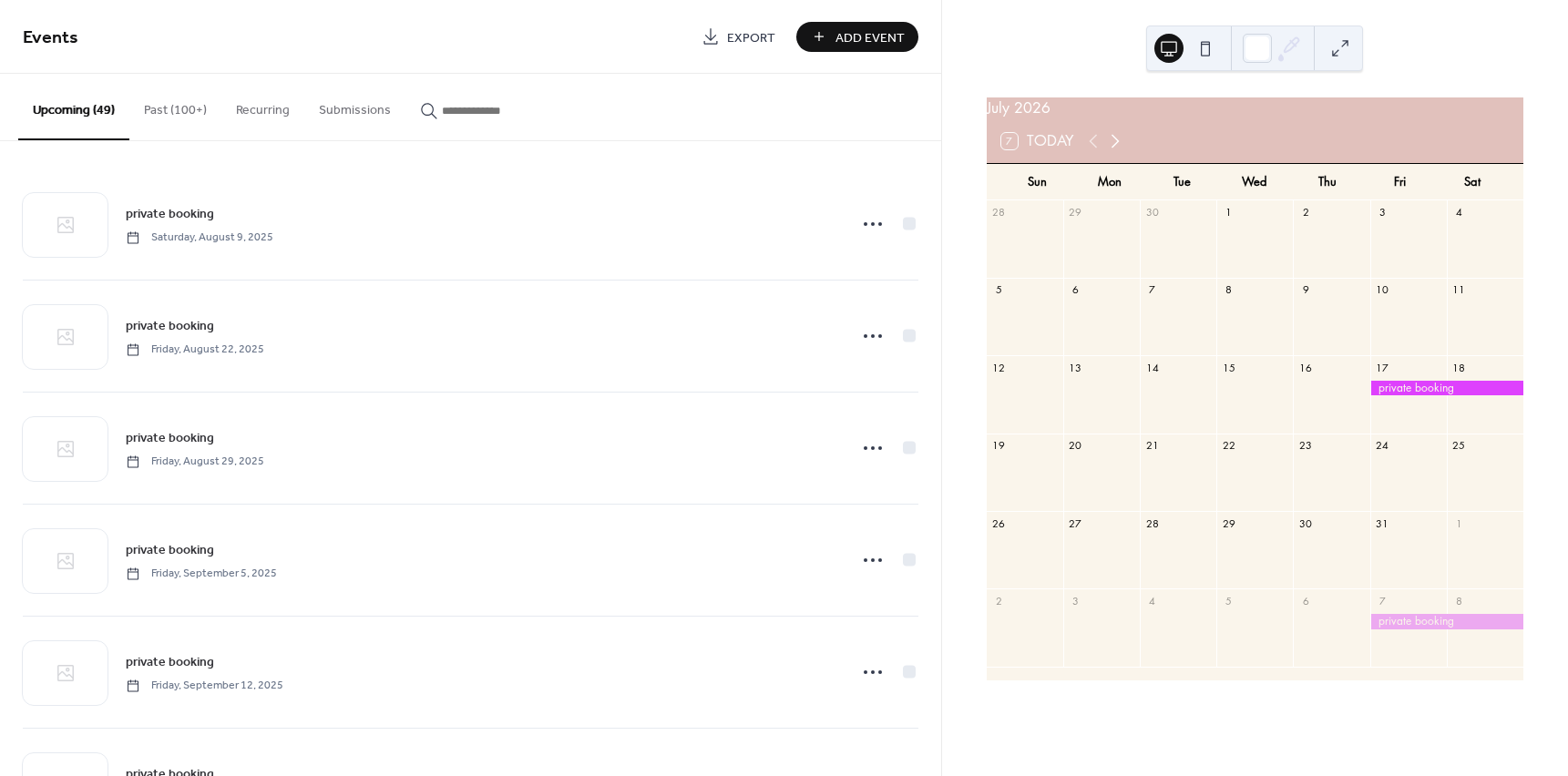 click 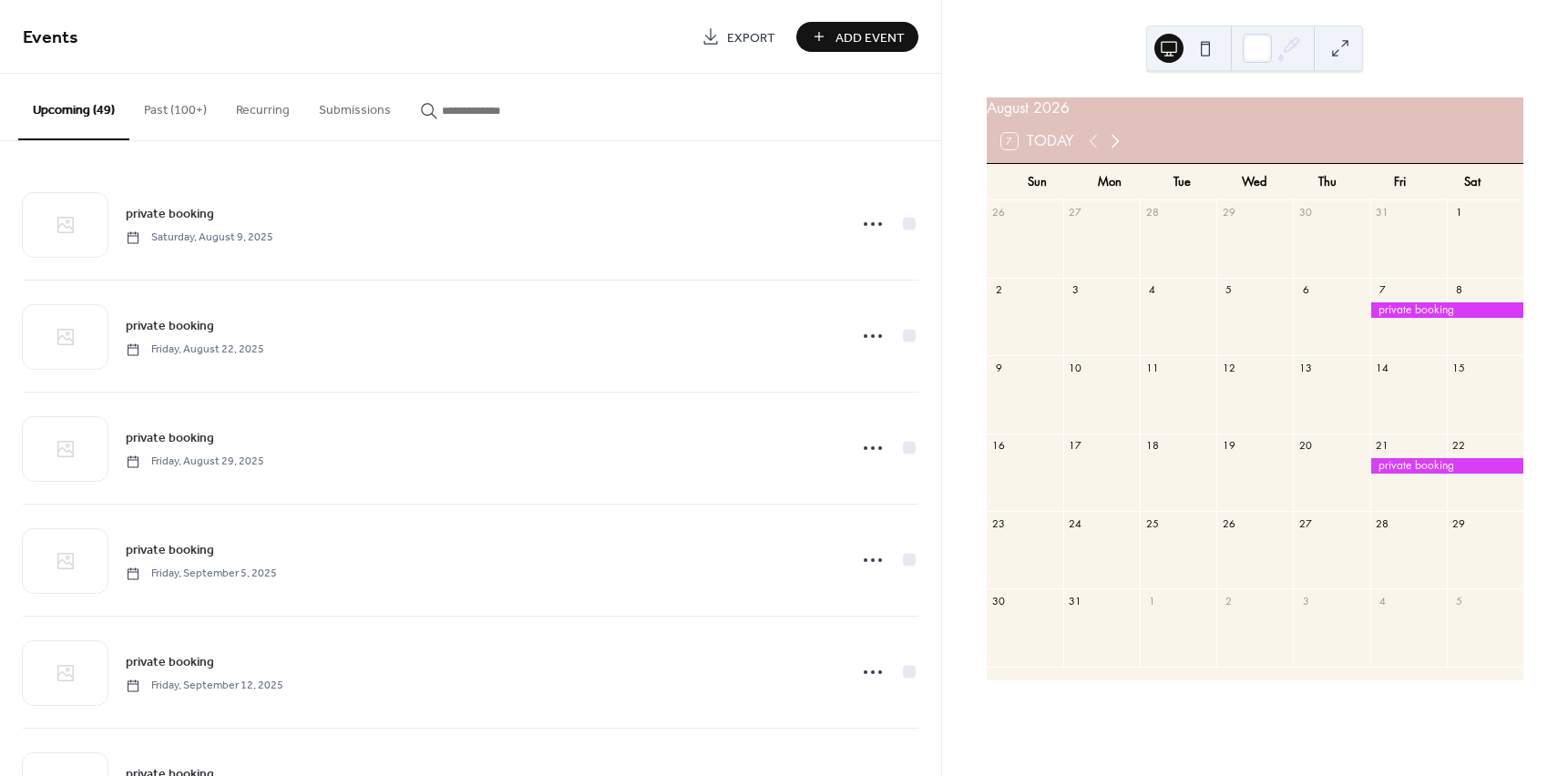 click 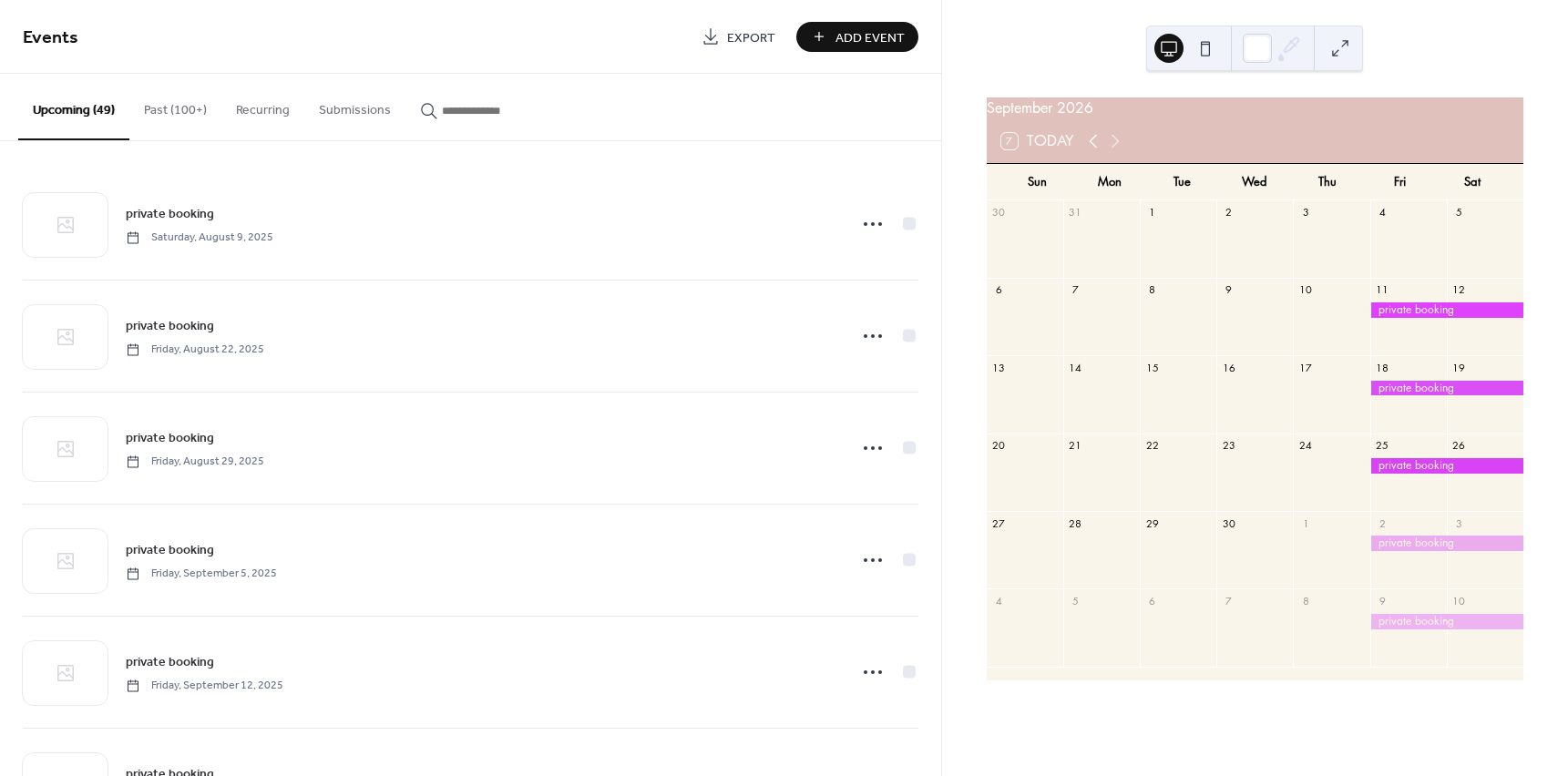 click 